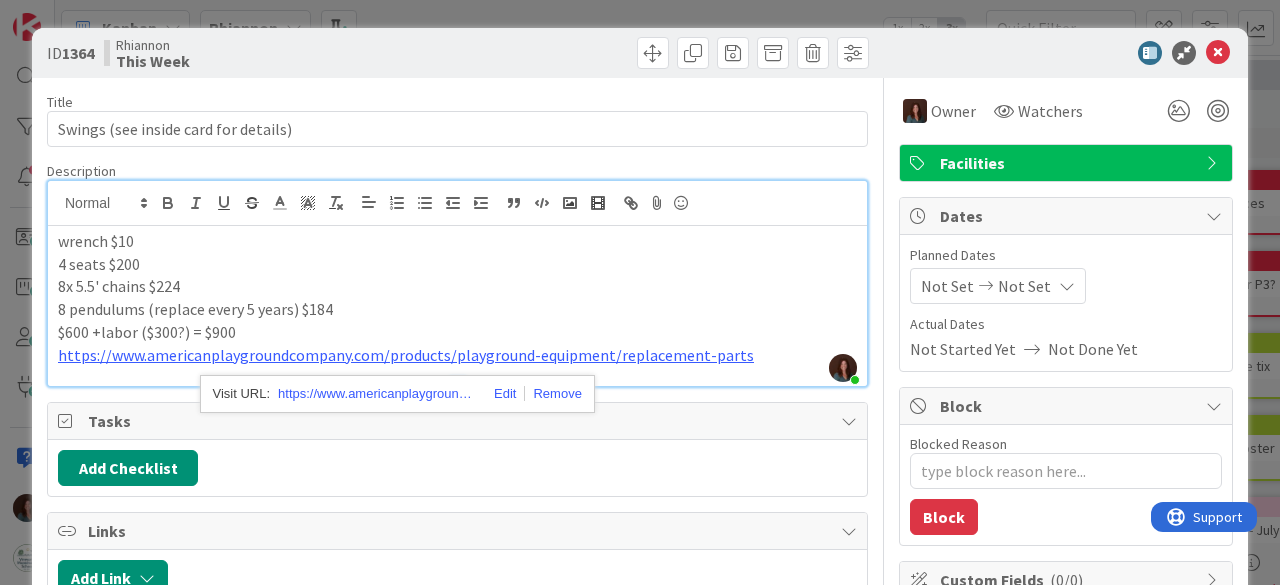 scroll, scrollTop: 0, scrollLeft: 0, axis: both 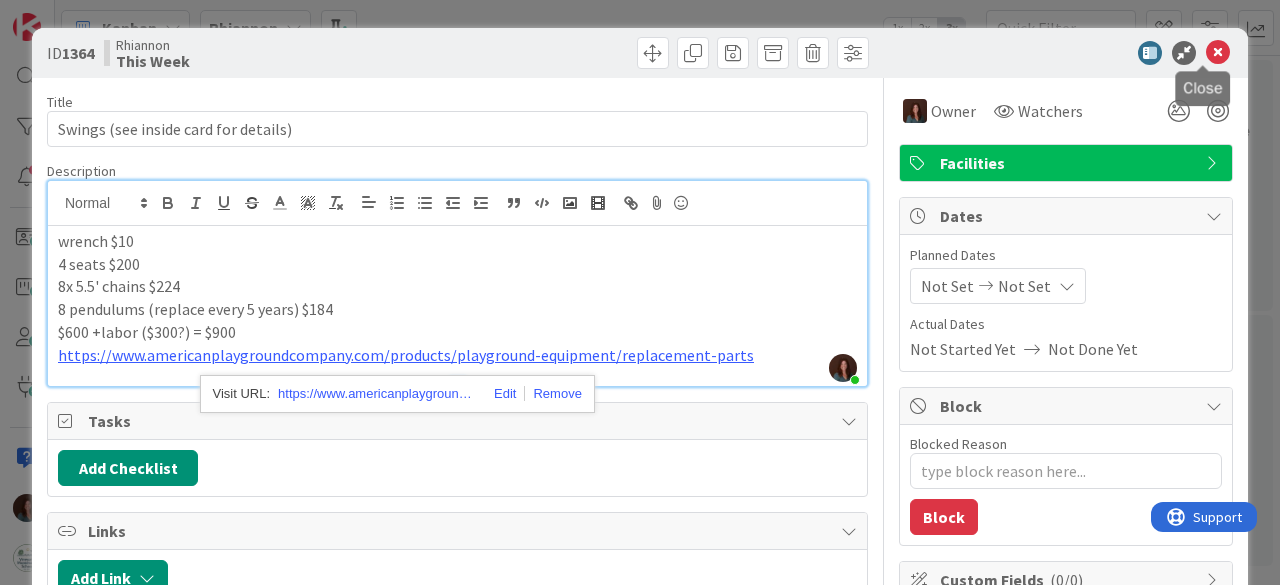 click at bounding box center [1218, 53] 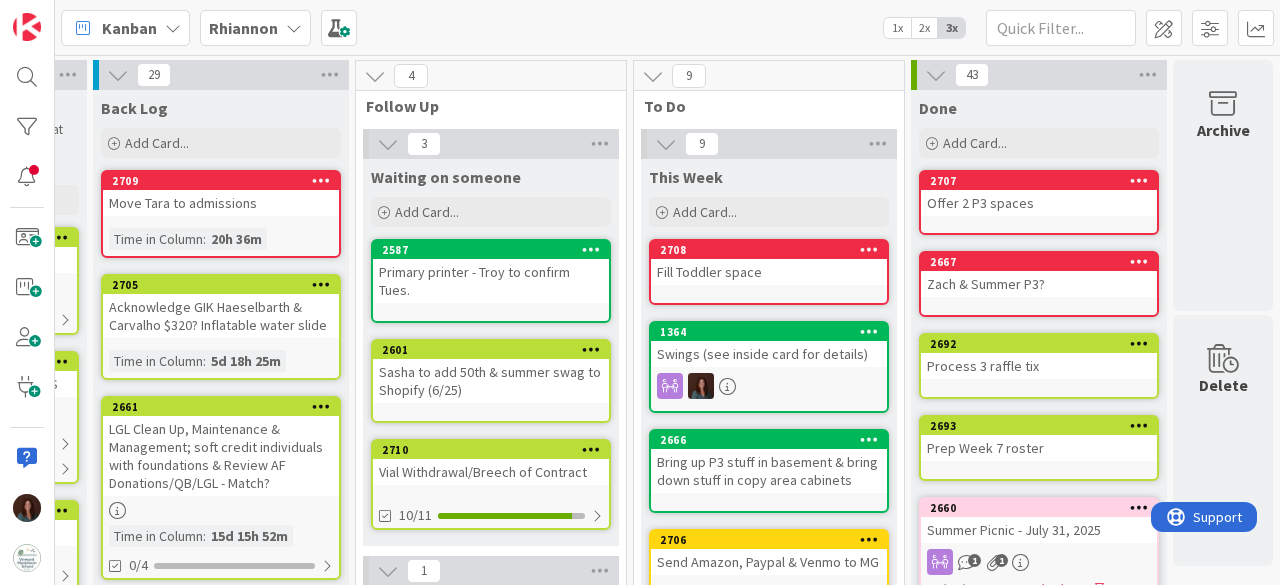 scroll, scrollTop: 0, scrollLeft: 0, axis: both 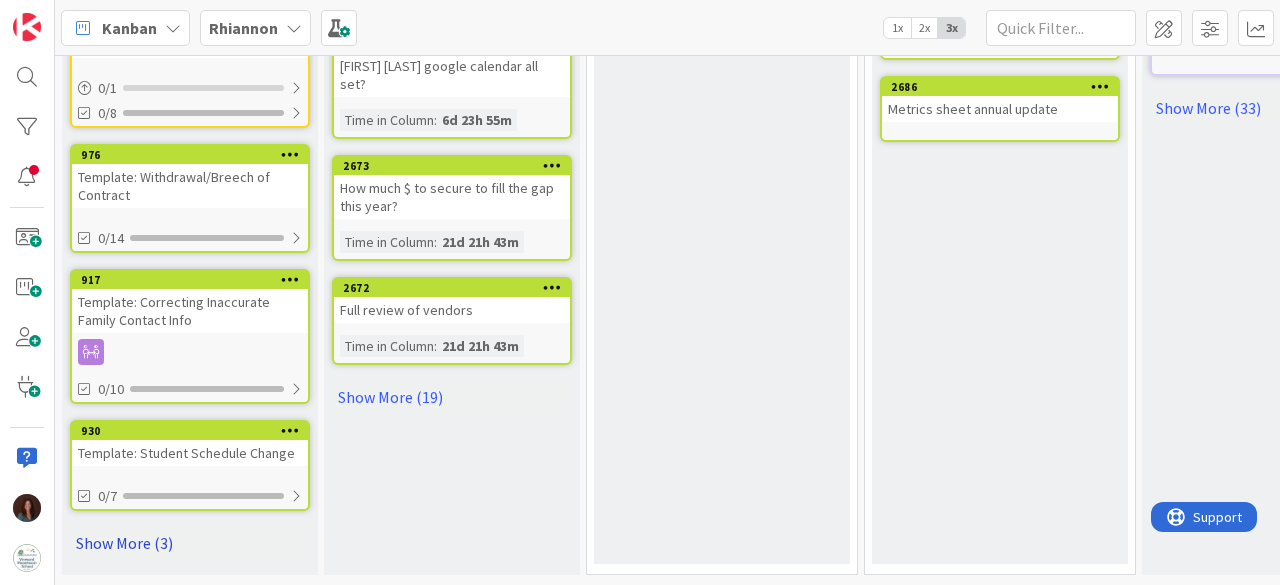 click on "Show More (3)" at bounding box center (190, 543) 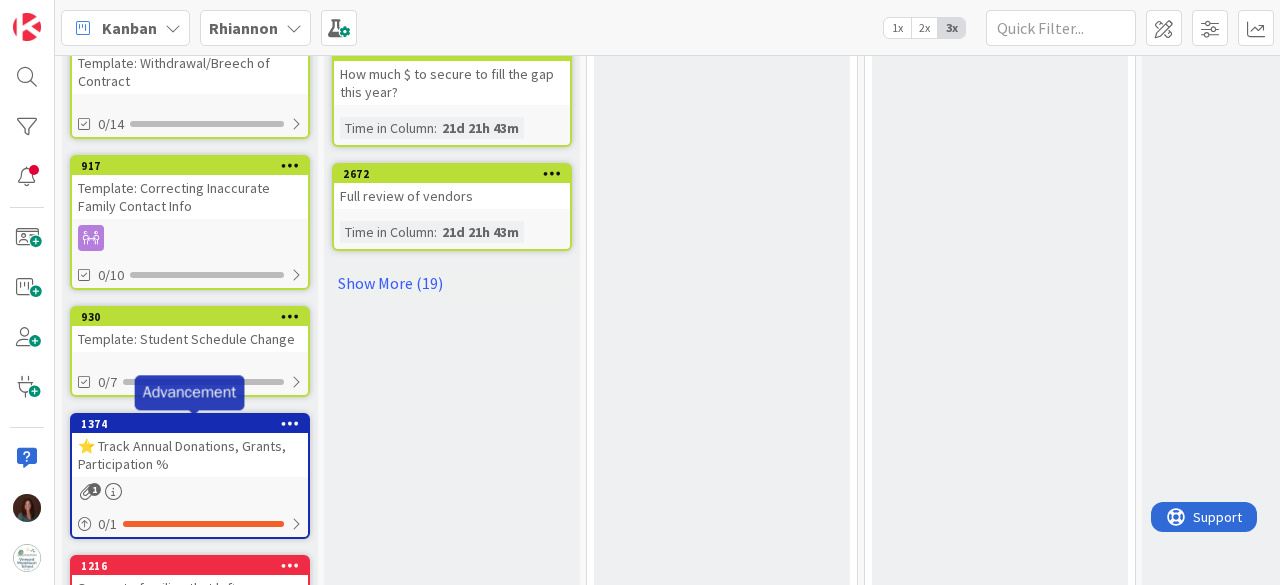 scroll, scrollTop: 947, scrollLeft: 0, axis: vertical 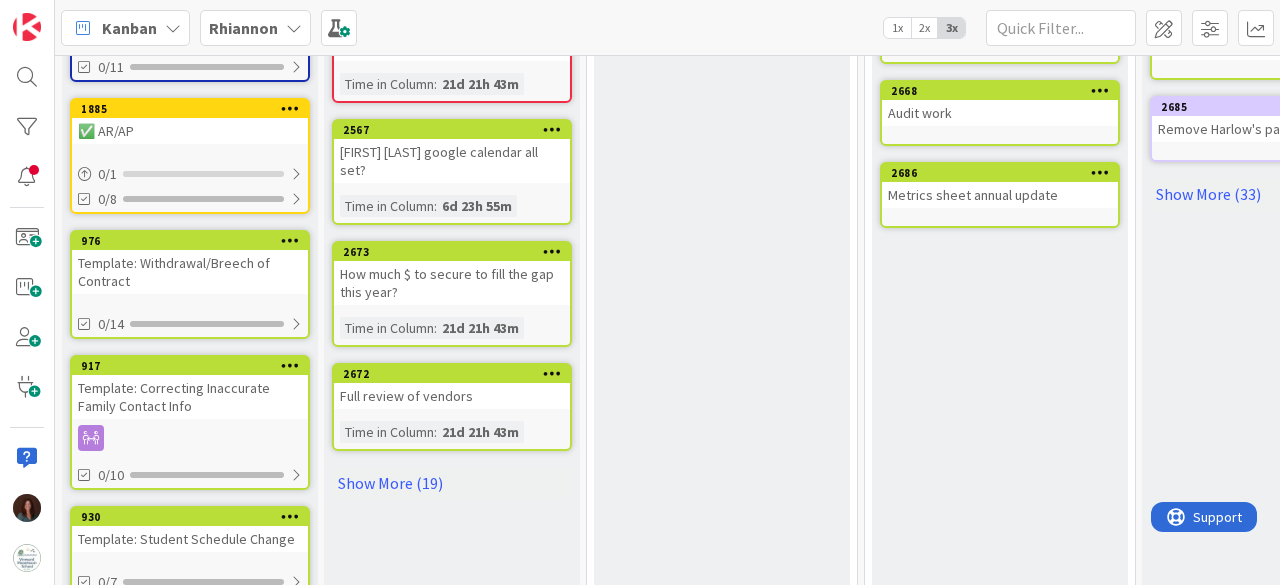 click on "Template: Withdrawal/Breech of Contract" at bounding box center (190, 272) 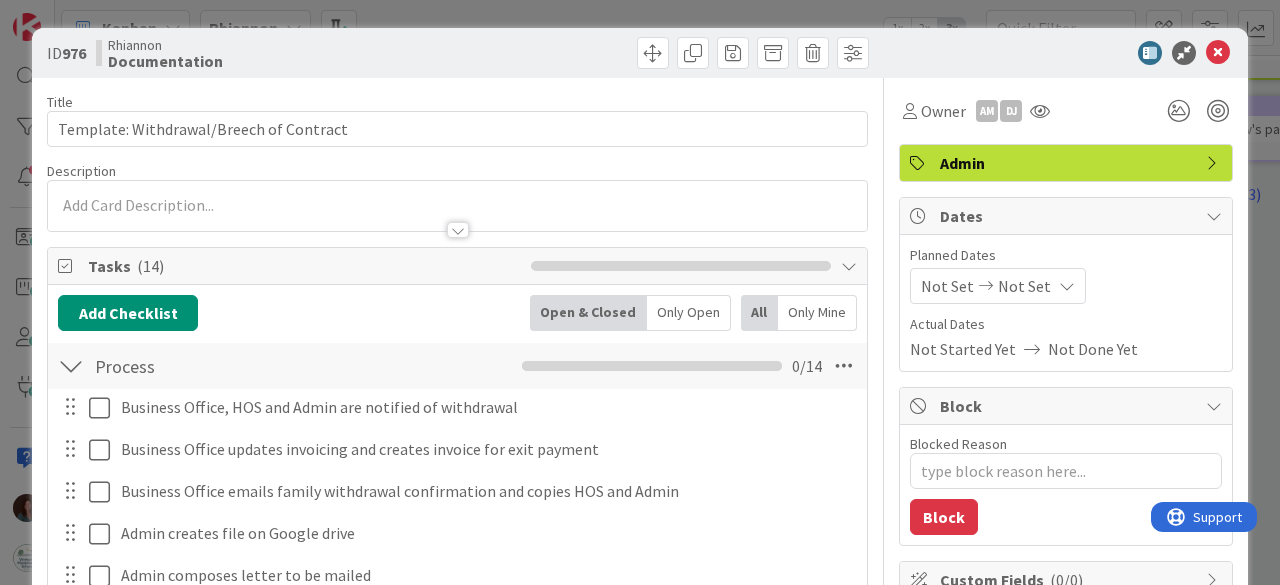 type on "x" 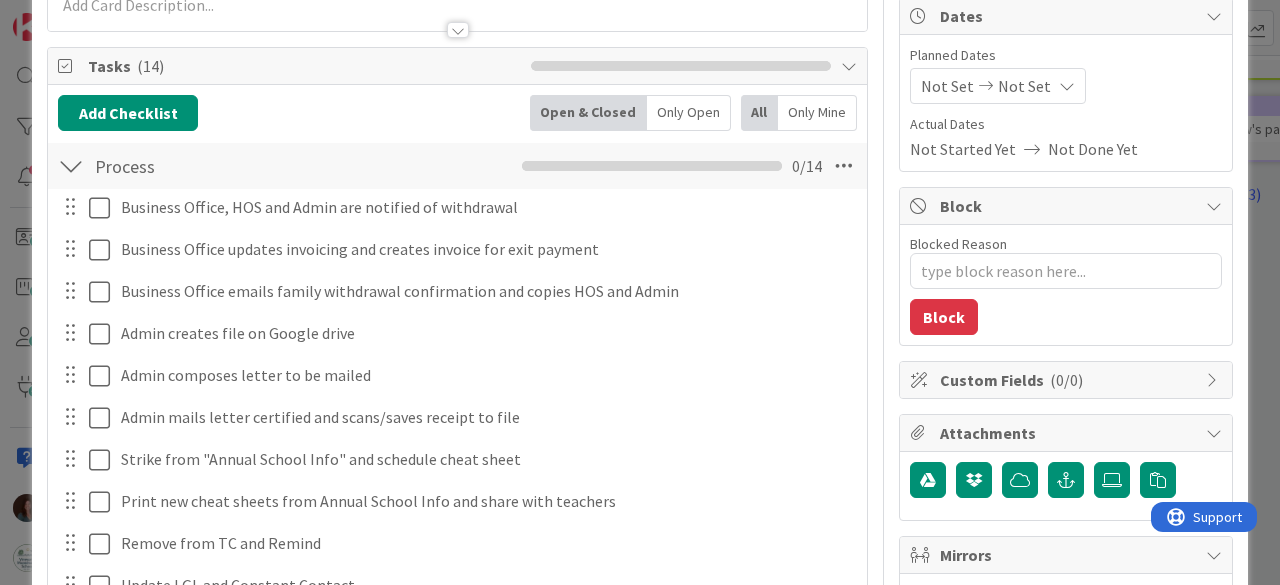 scroll, scrollTop: 400, scrollLeft: 0, axis: vertical 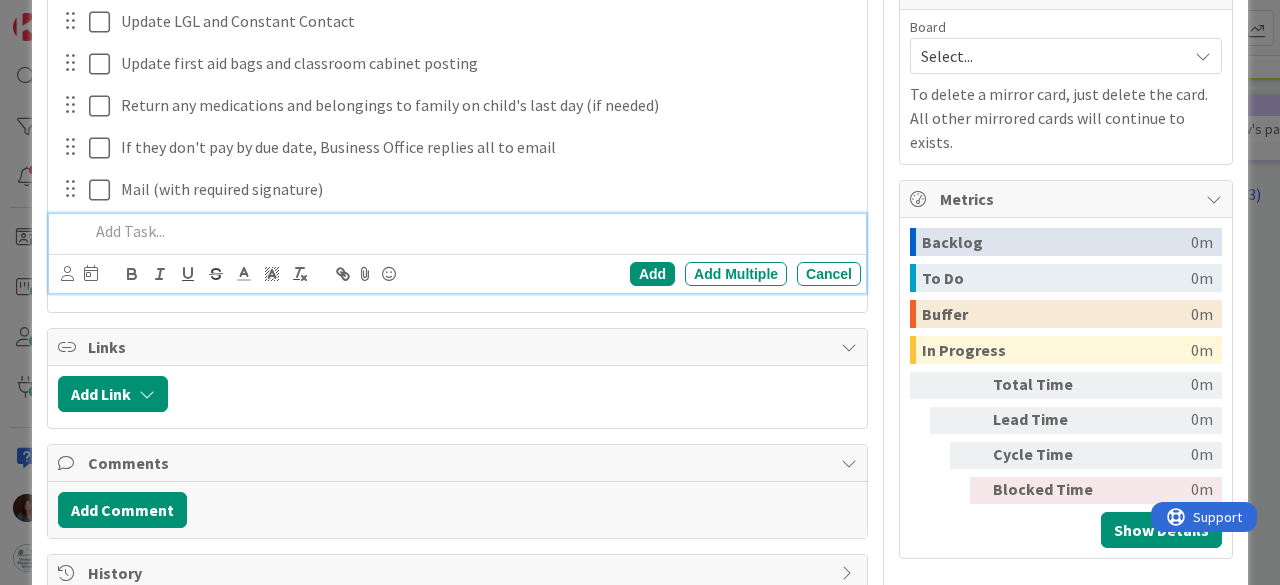 click at bounding box center (471, 231) 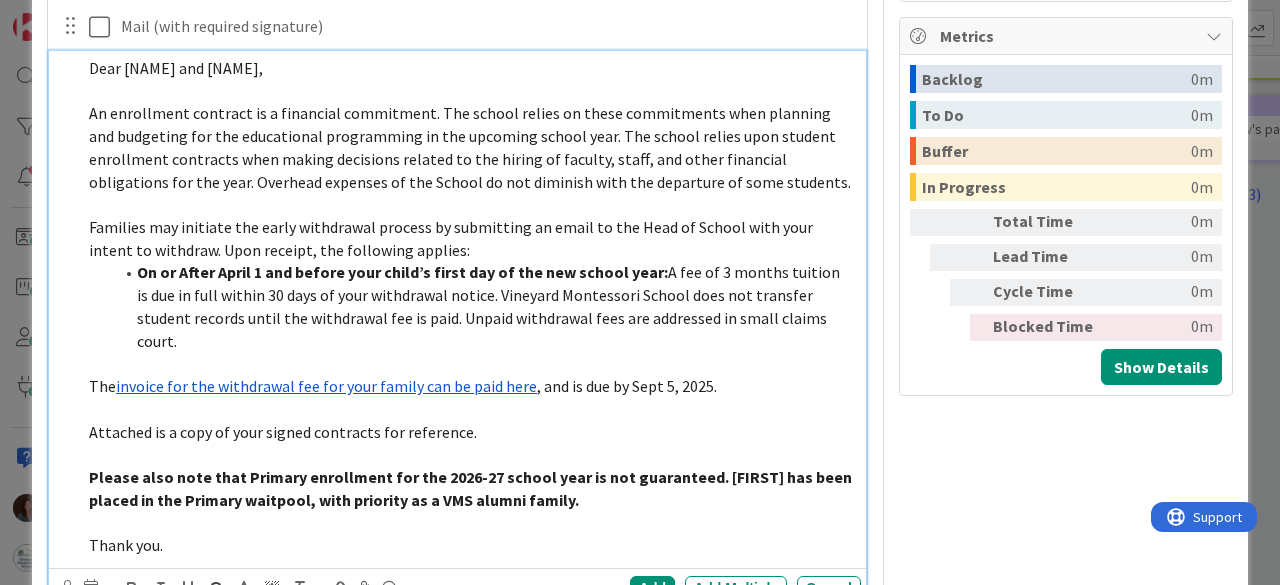type 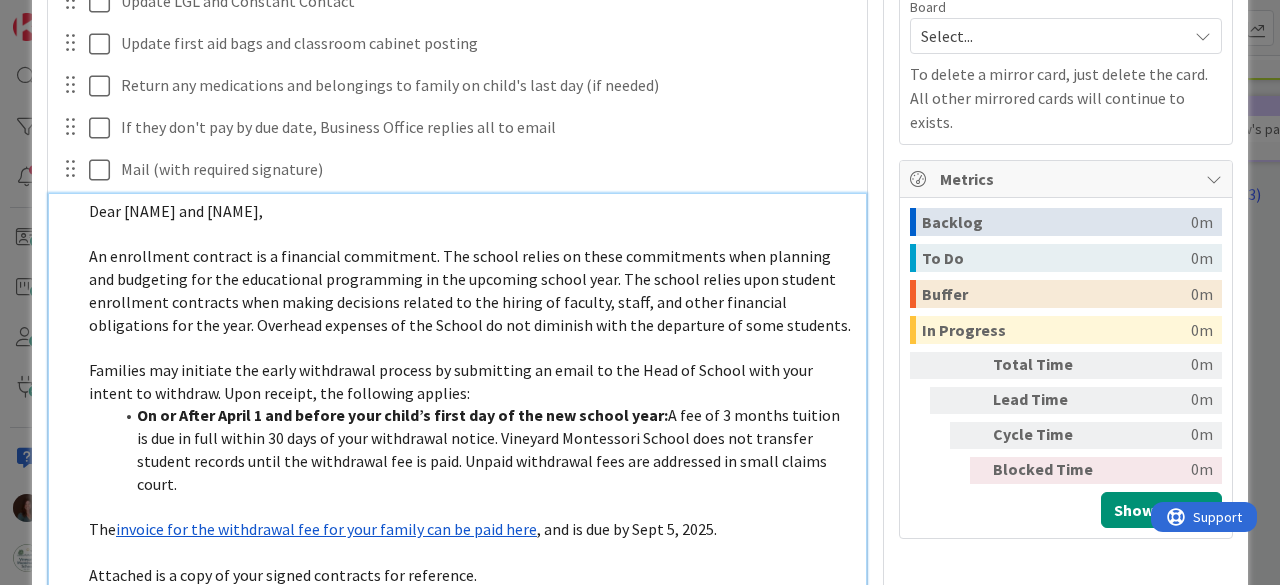 scroll, scrollTop: 727, scrollLeft: 0, axis: vertical 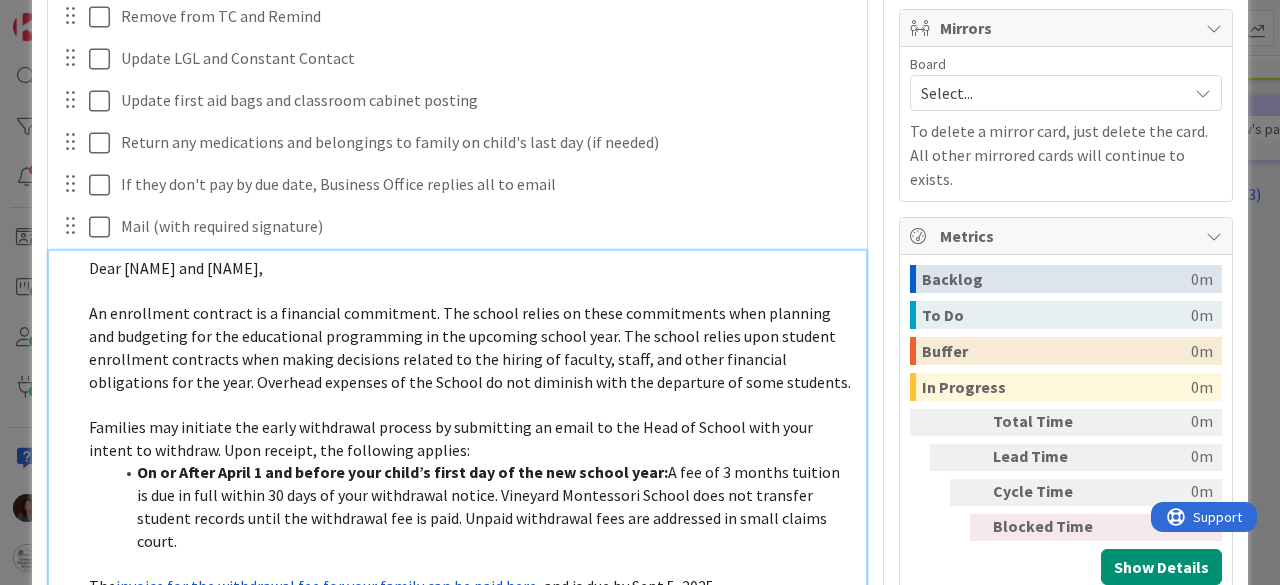 drag, startPoint x: 266, startPoint y: 272, endPoint x: 123, endPoint y: 270, distance: 143.01399 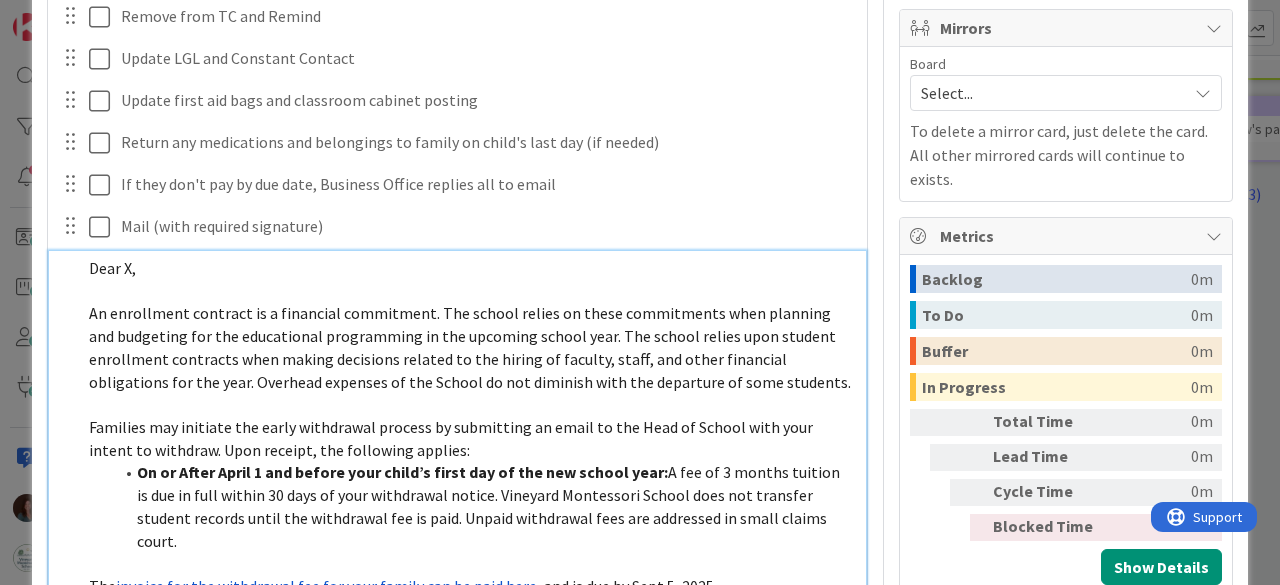 click on "An enrollment contract is a financial commitment. The school relies on these commitments when planning and budgeting for the educational programming in the upcoming school year. The school relies upon student enrollment contracts when making decisions related to the hiring of faculty, staff, and other financial obligations for the year. Overhead expenses of the School do not diminish with the departure of some students." at bounding box center [470, 347] 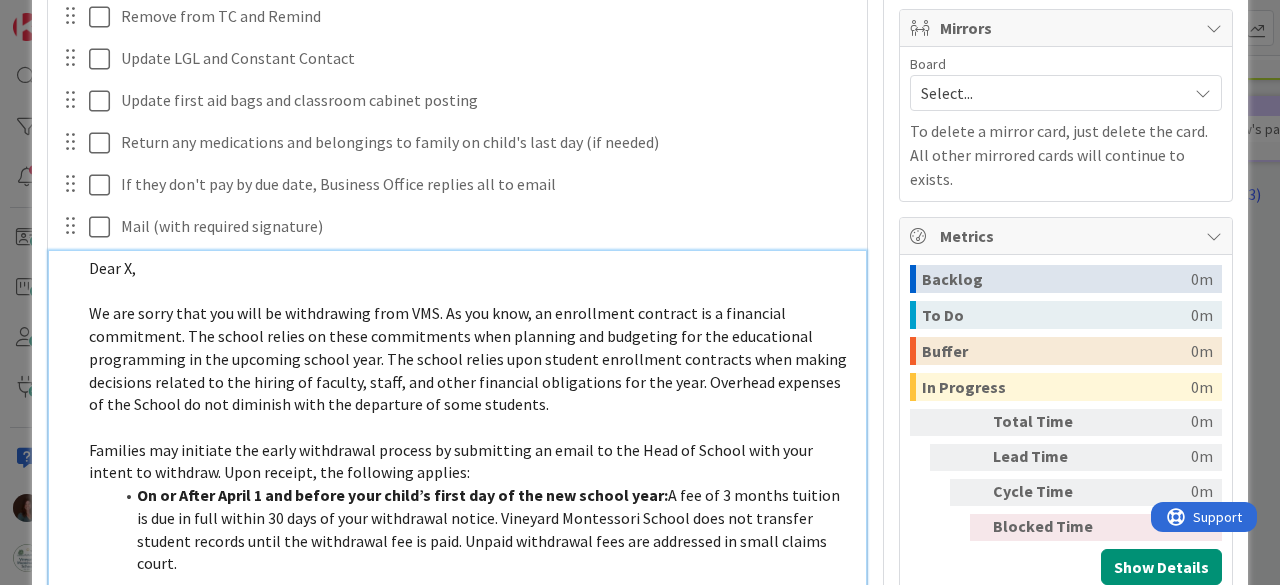 click on "We are sorry that you will be withdrawing from VMS. As you know, an enrollment contract is a financial commitment. The school relies on these commitments when planning and budgeting for the educational programming in the upcoming school year. The school relies upon student enrollment contracts when making decisions related to the hiring of faculty, staff, and other financial obligations for the year. Overhead expenses of the School do not diminish with the departure of some students." at bounding box center (469, 358) 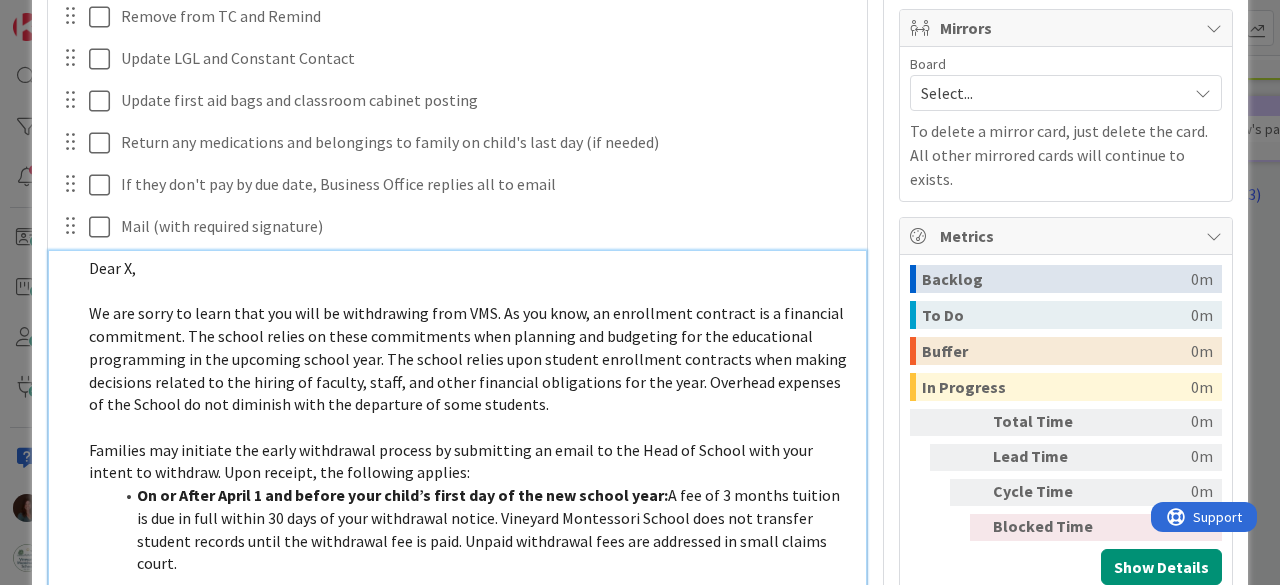 click on "We are sorry to learn that you will be withdrawing from VMS. As you know, an enrollment contract is a financial commitment. The school relies on these commitments when planning and budgeting for the educational programming in the upcoming school year. The school relies upon student enrollment contracts when making decisions related to the hiring of faculty, staff, and other financial obligations for the year. Overhead expenses of the School do not diminish with the departure of some students." at bounding box center [471, 359] 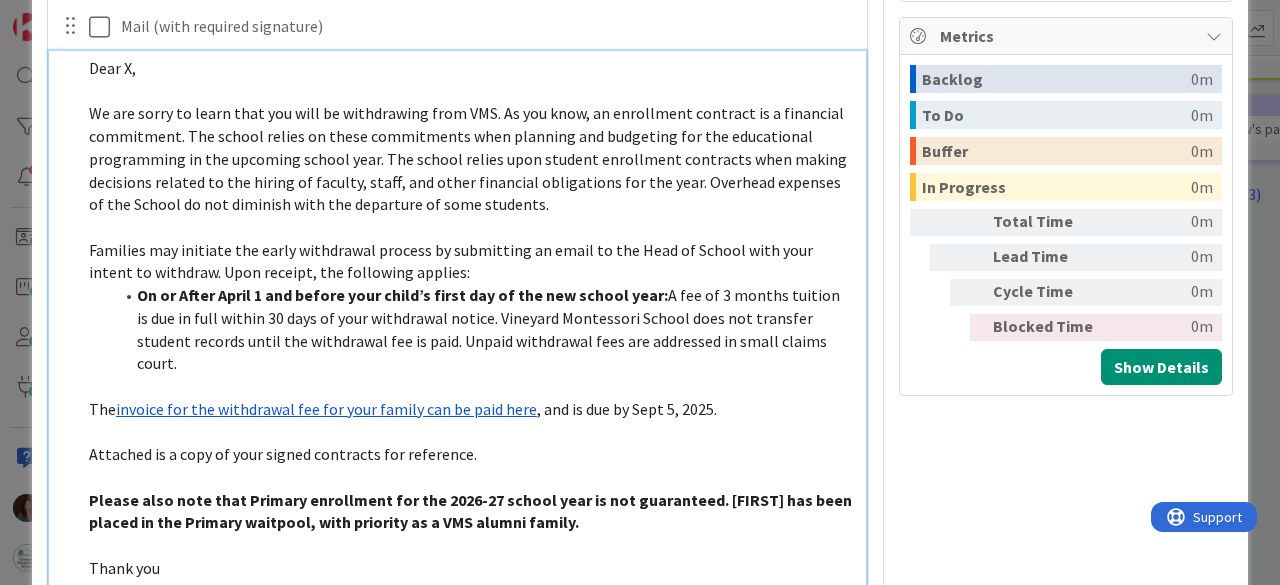 scroll, scrollTop: 1027, scrollLeft: 0, axis: vertical 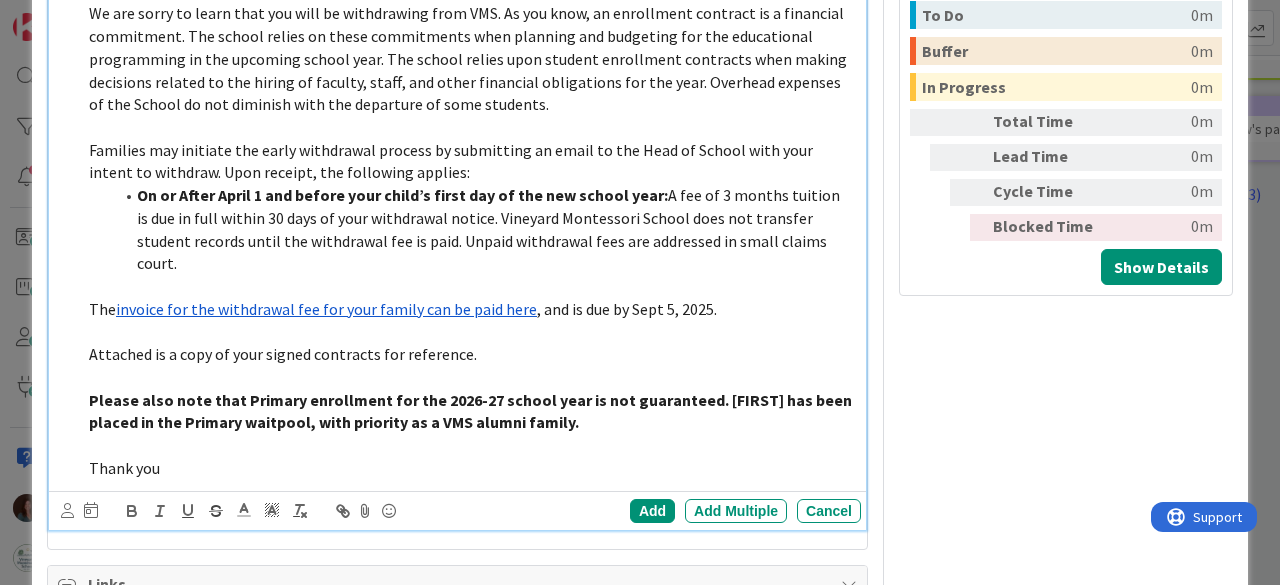 click on "Thank you" at bounding box center [471, 468] 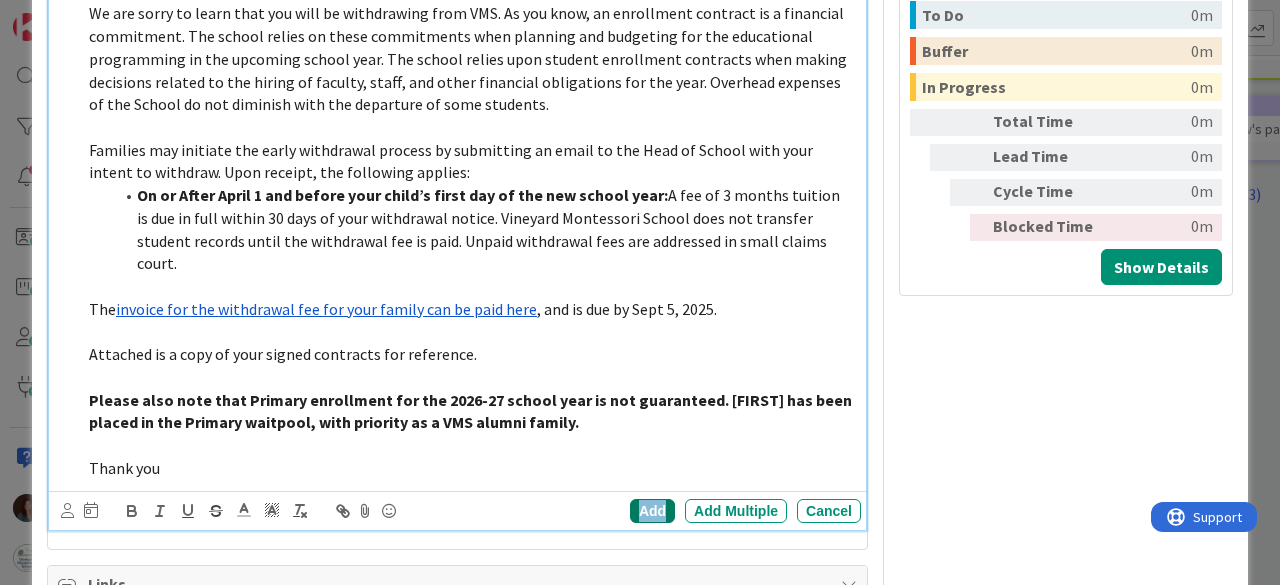 click on "Add" at bounding box center (652, 511) 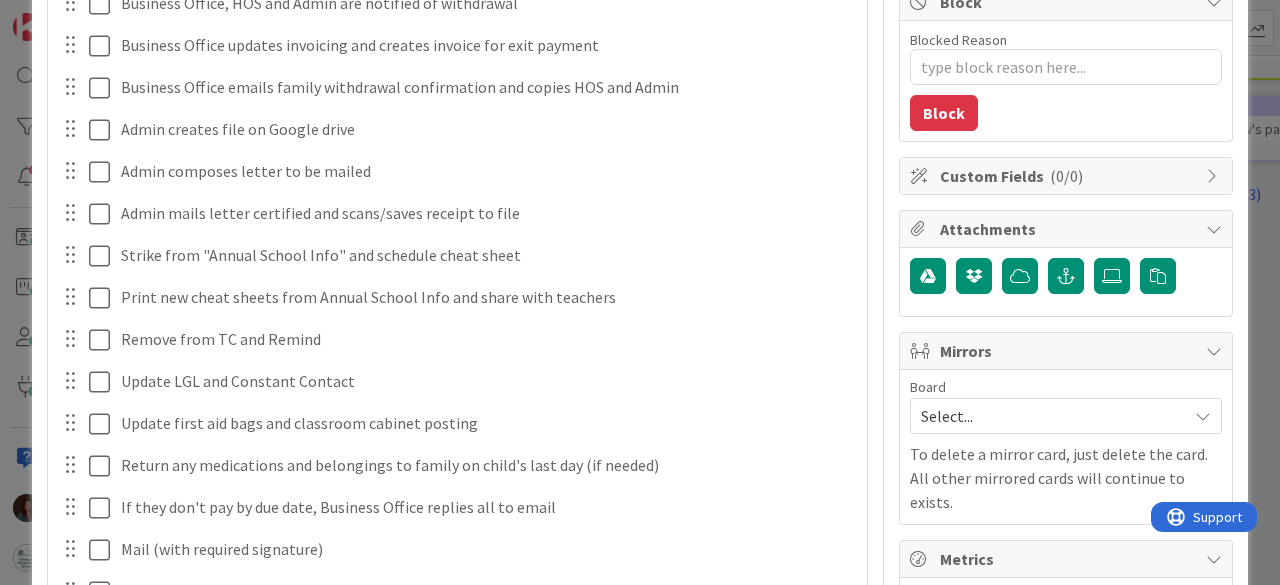 scroll, scrollTop: 304, scrollLeft: 0, axis: vertical 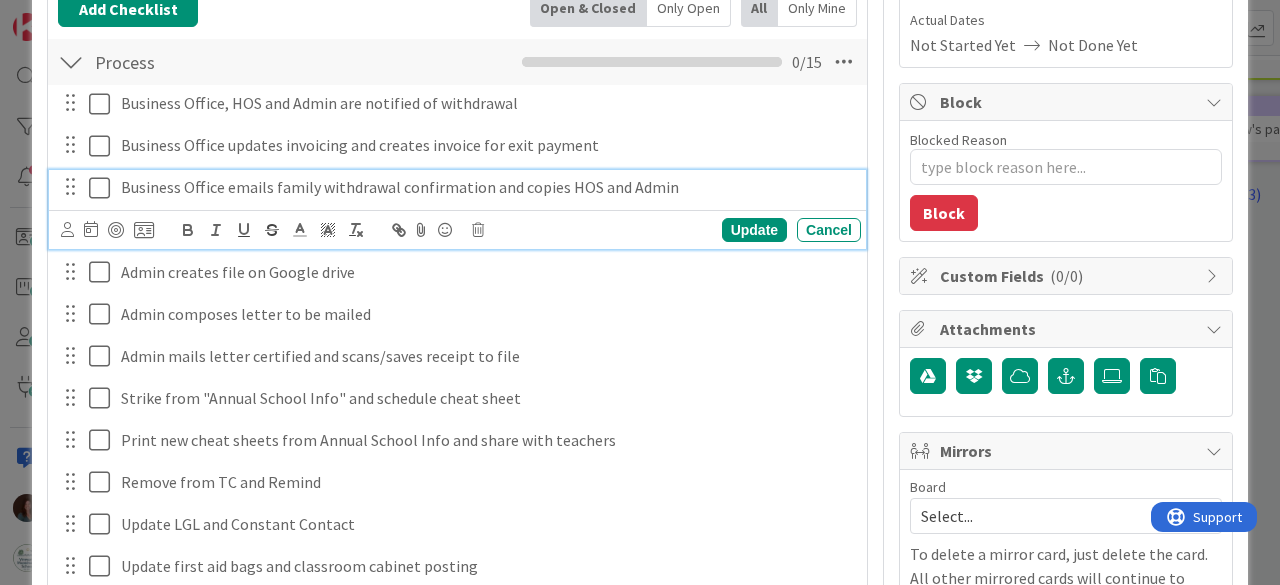 click on "Business Office emails family withdrawal confirmation and copies HOS and Admin" at bounding box center [487, 187] 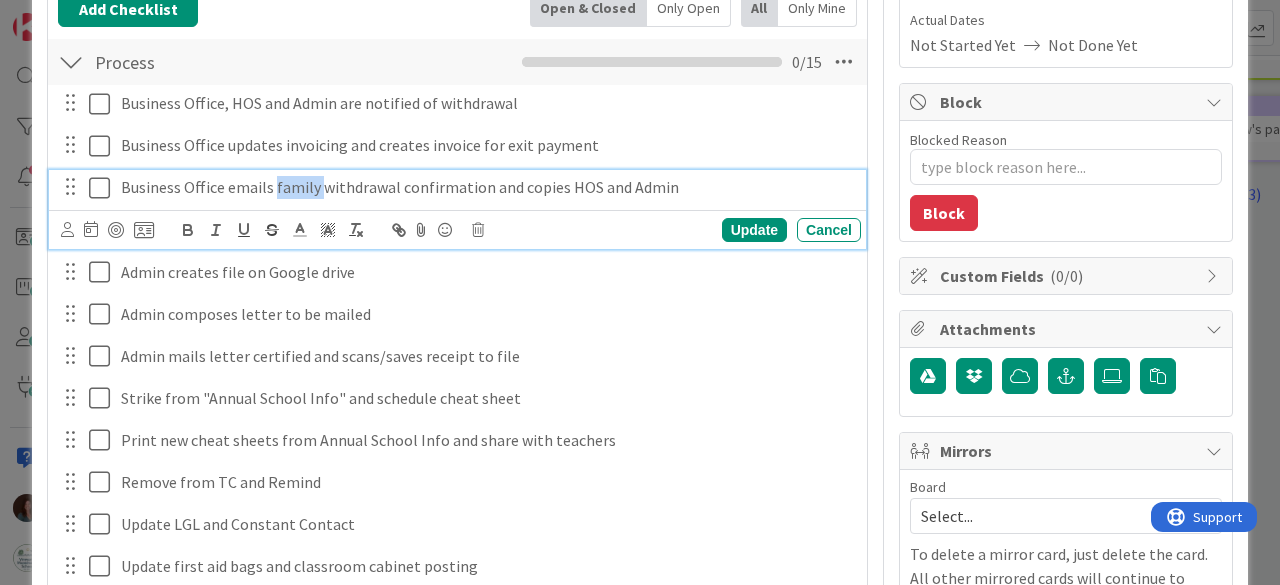 click on "Business Office emails family withdrawal confirmation and copies HOS and Admin" at bounding box center [487, 187] 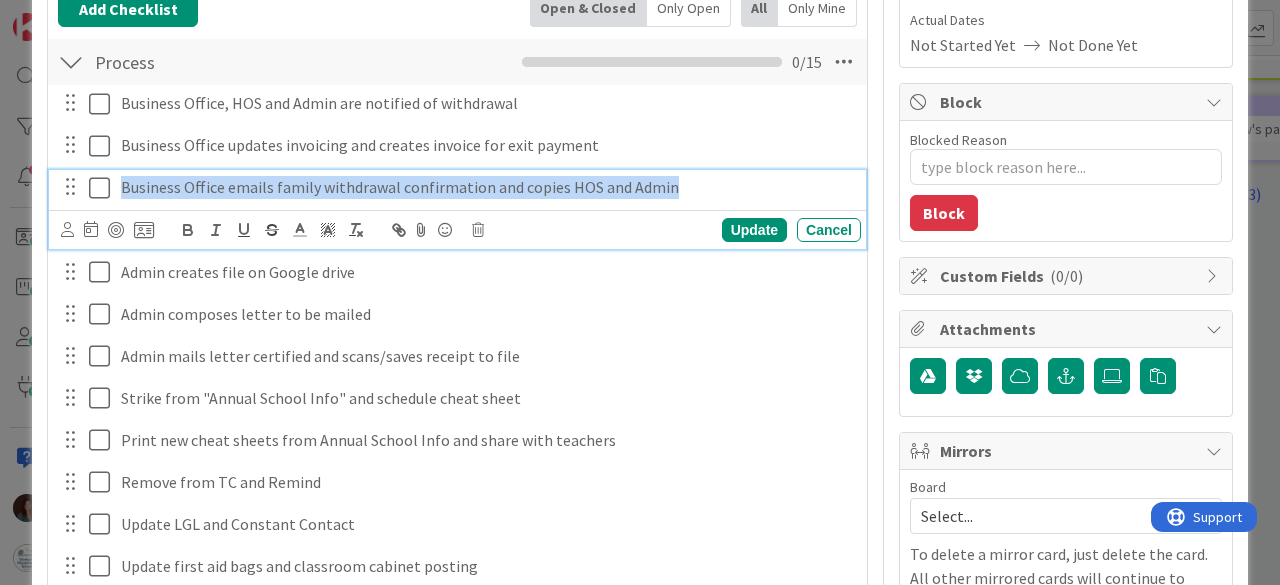 click on "Business Office emails family withdrawal confirmation and copies HOS and Admin" at bounding box center [487, 187] 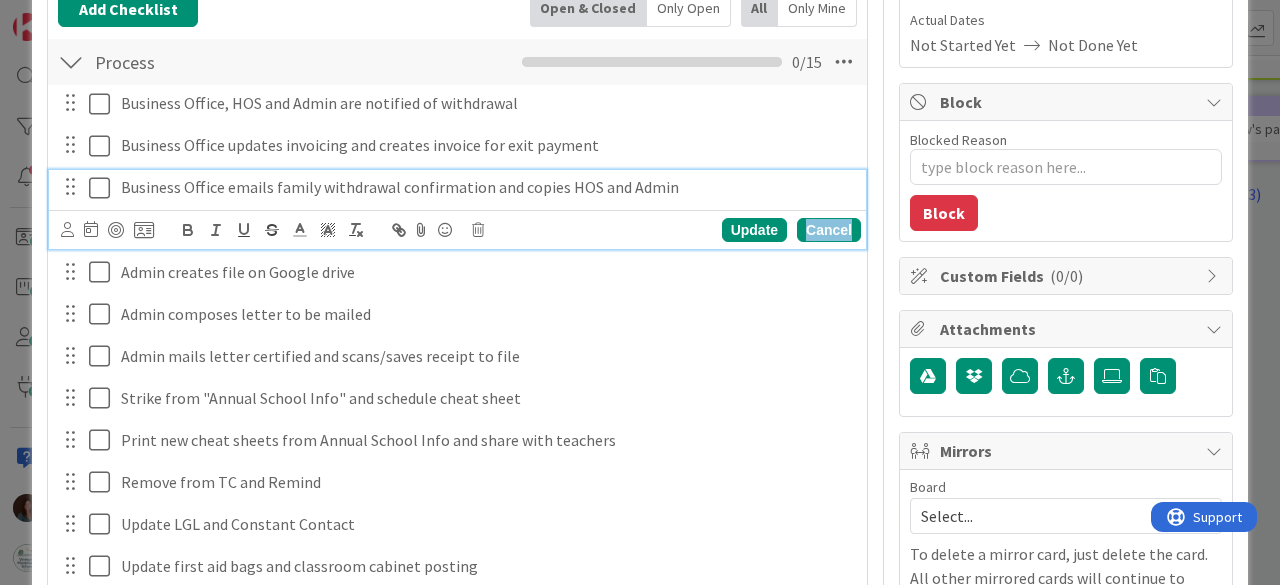 click on "Cancel" at bounding box center (829, 230) 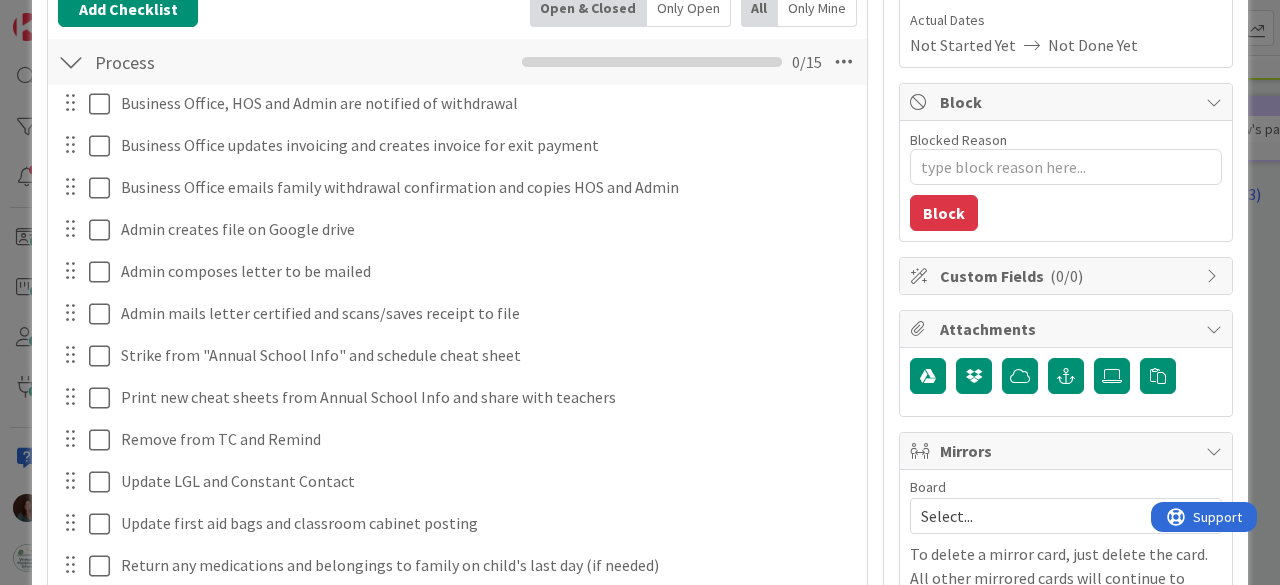 scroll, scrollTop: 604, scrollLeft: 0, axis: vertical 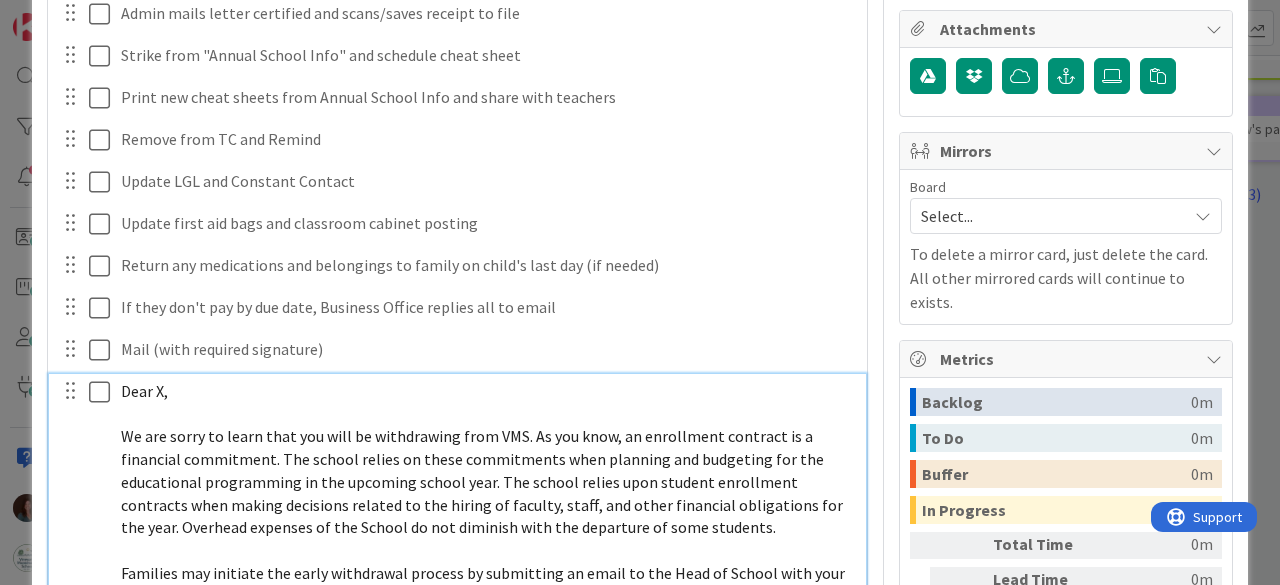click on "Dear X," at bounding box center [144, 391] 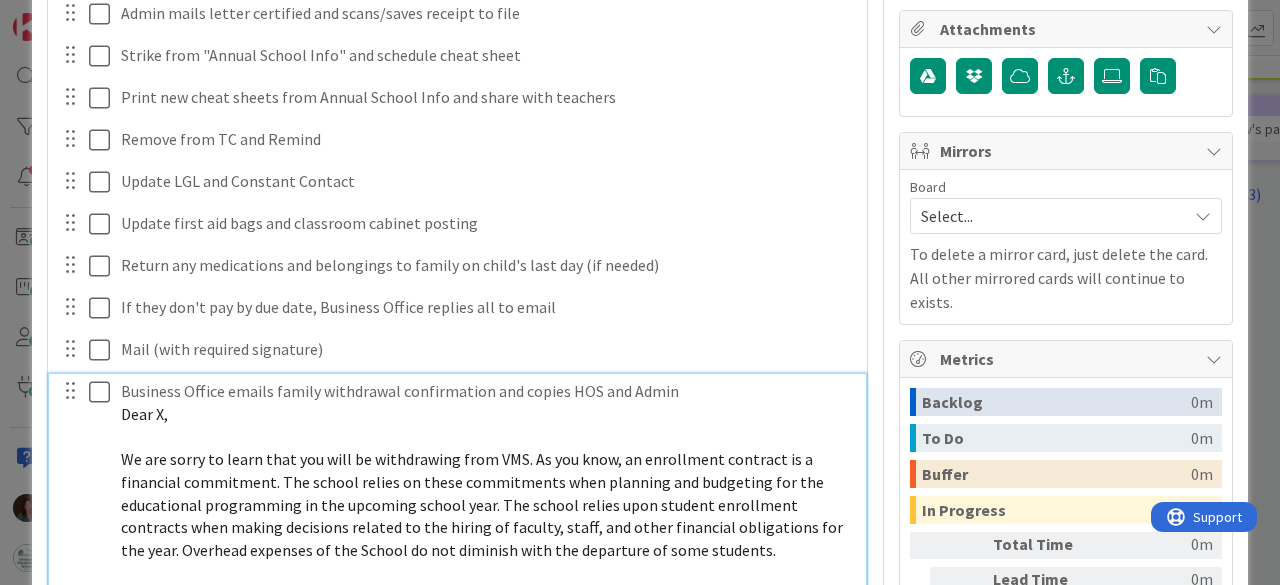 click on "Business Office emails family withdrawal confirmation and copies HOS and Admin" at bounding box center (487, 391) 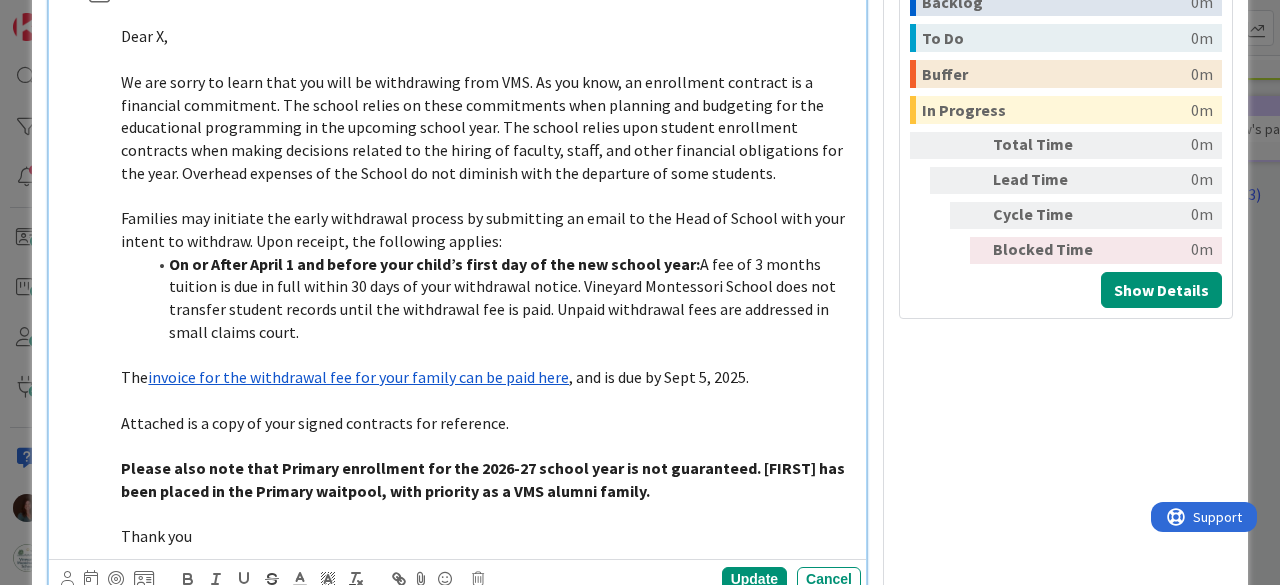 scroll, scrollTop: 1204, scrollLeft: 0, axis: vertical 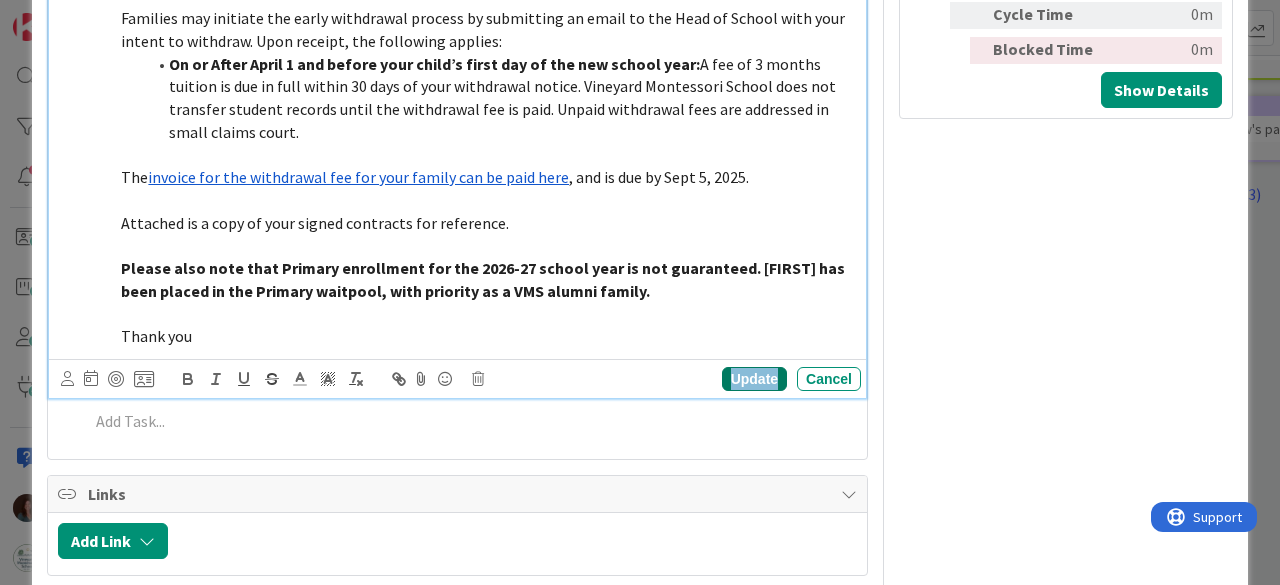 click on "Update" at bounding box center [754, 379] 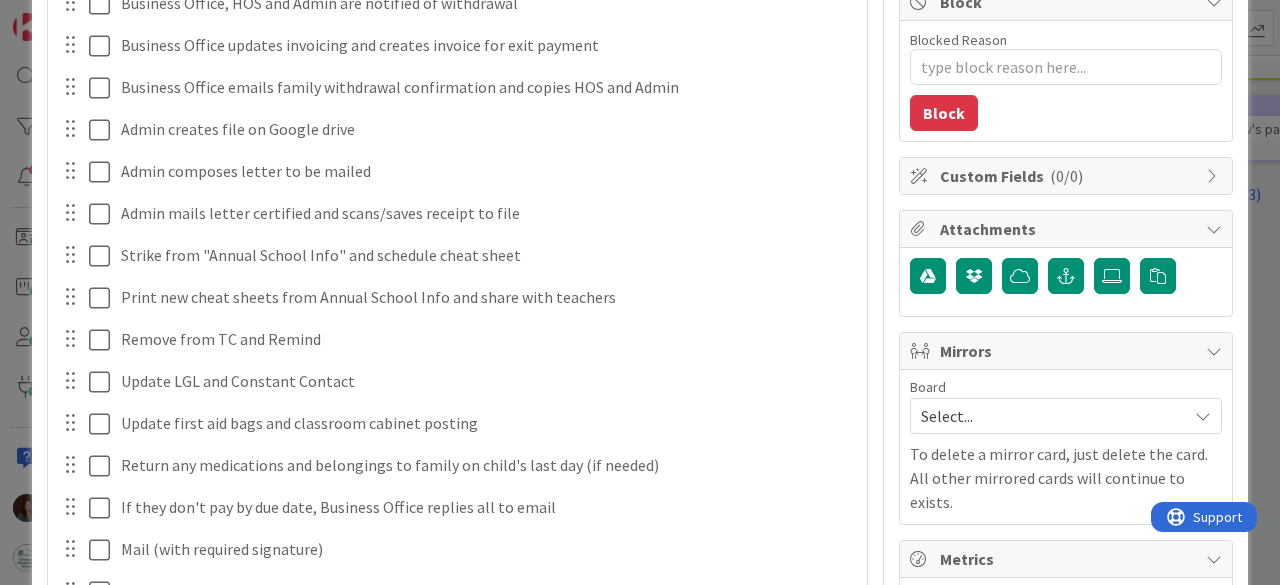 scroll, scrollTop: 104, scrollLeft: 0, axis: vertical 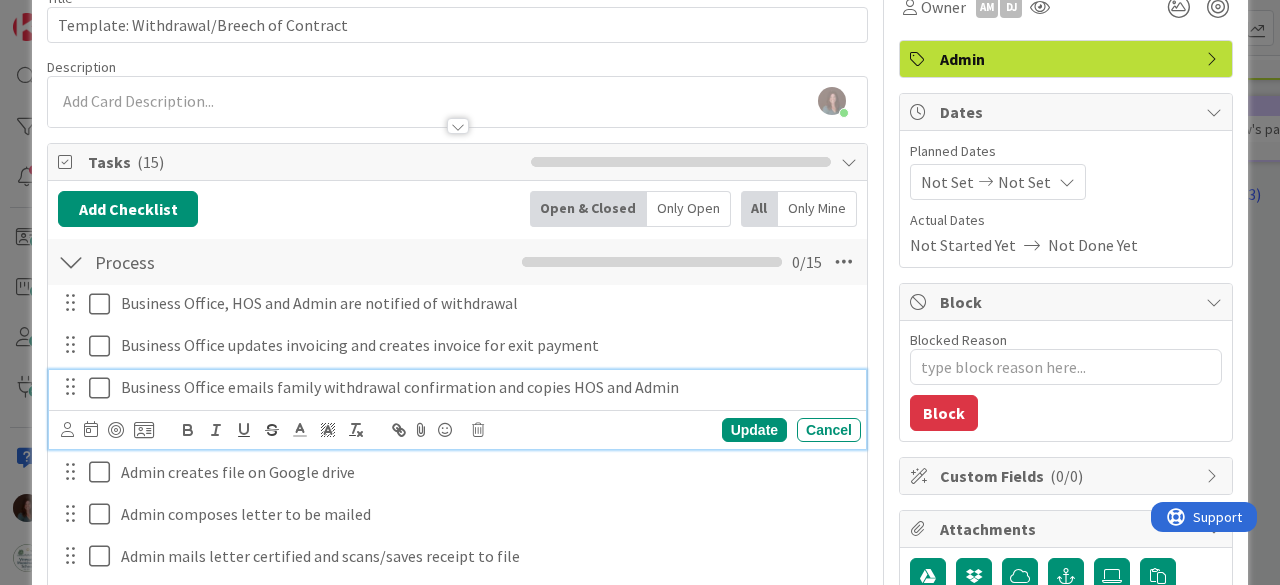 click on "Business Office emails family withdrawal confirmation and copies HOS and Admin" at bounding box center (487, 387) 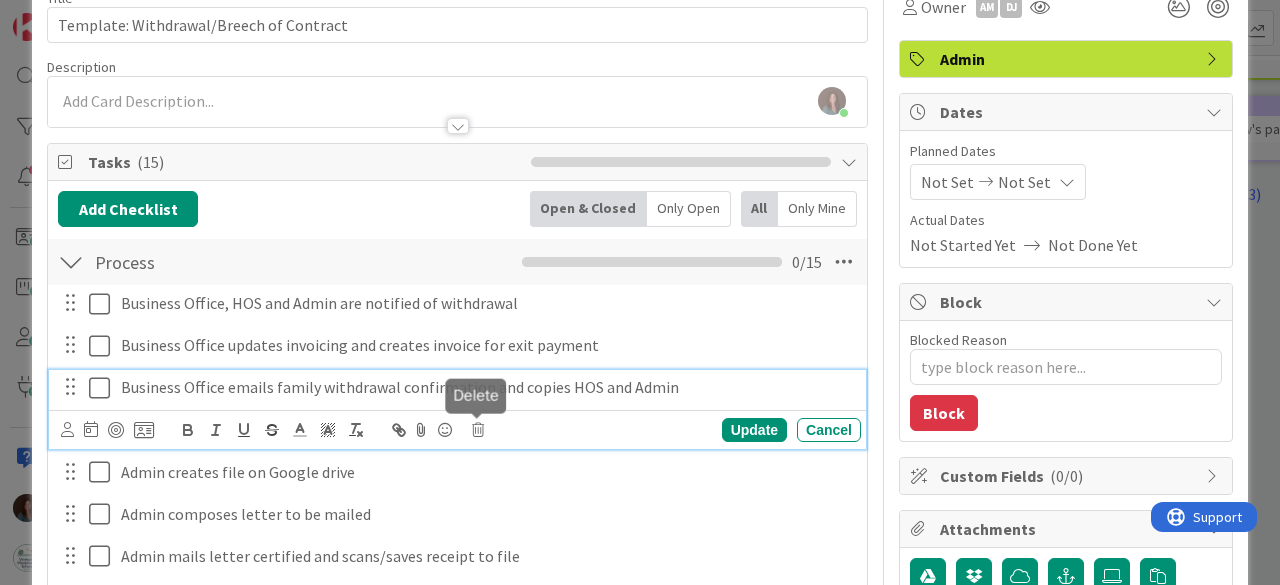 click at bounding box center [478, 430] 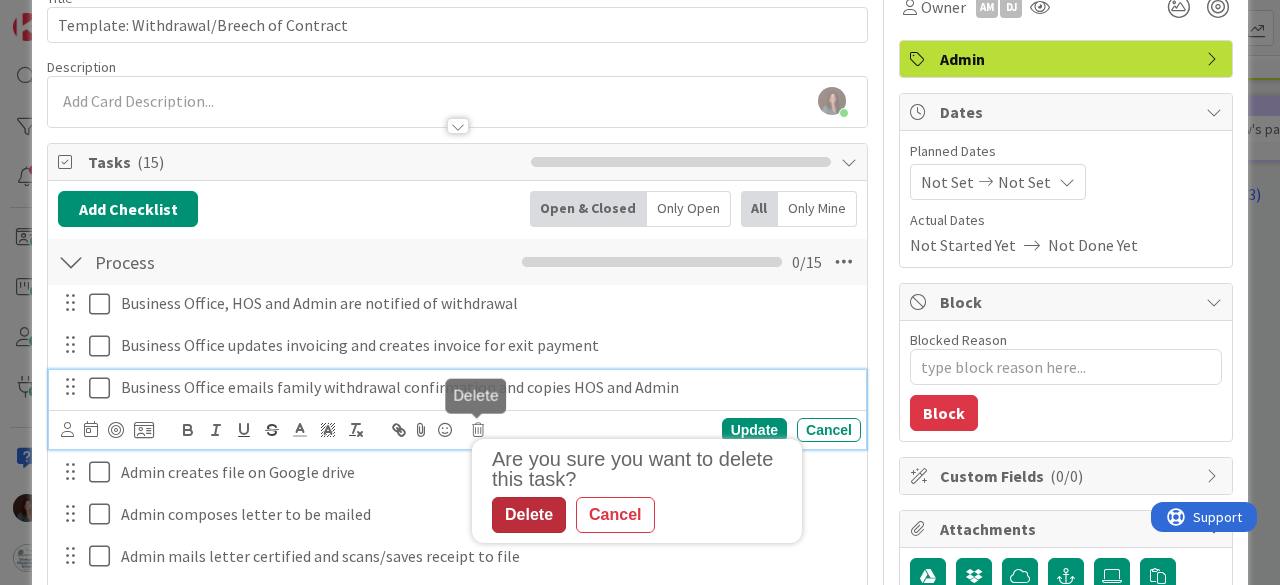 click on "Delete" at bounding box center (529, 515) 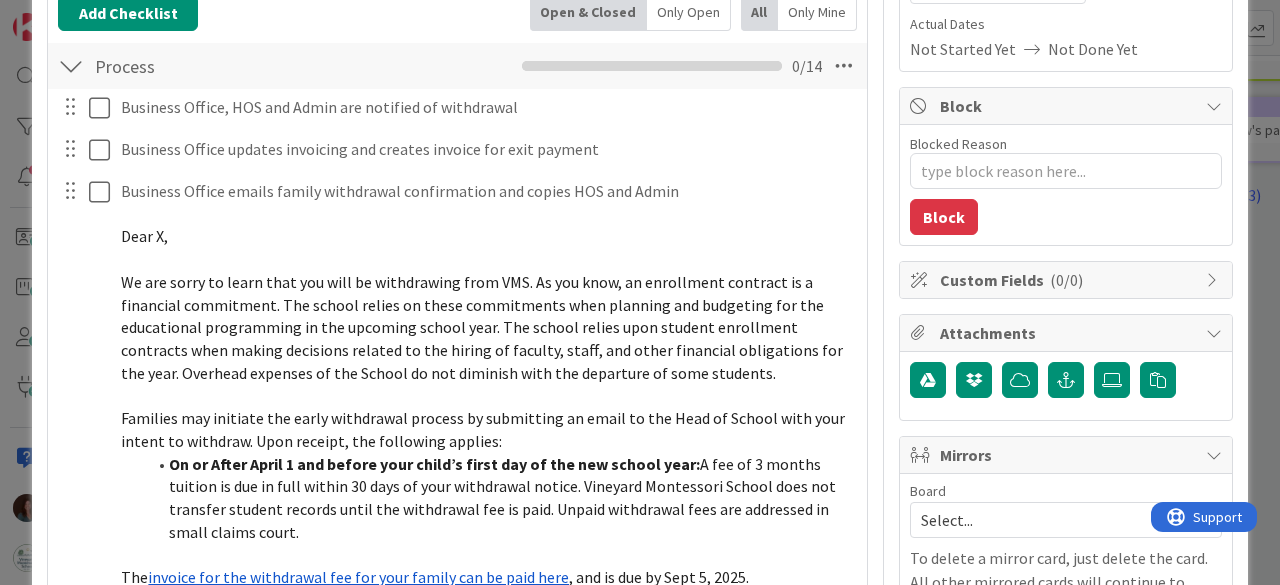 scroll, scrollTop: 0, scrollLeft: 0, axis: both 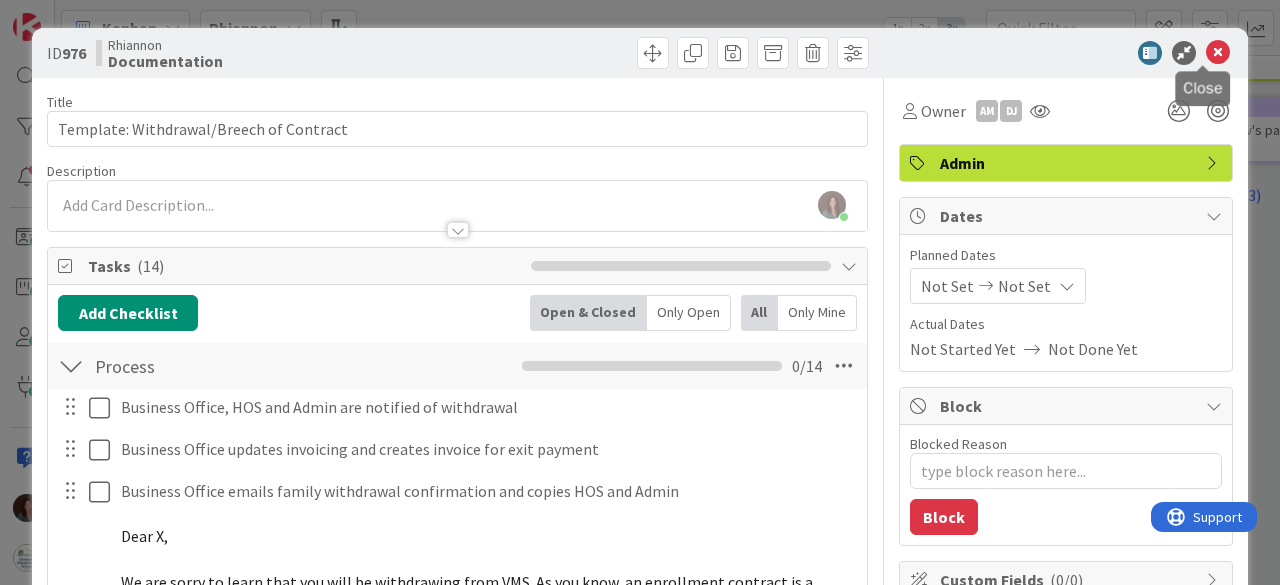 click at bounding box center [1218, 53] 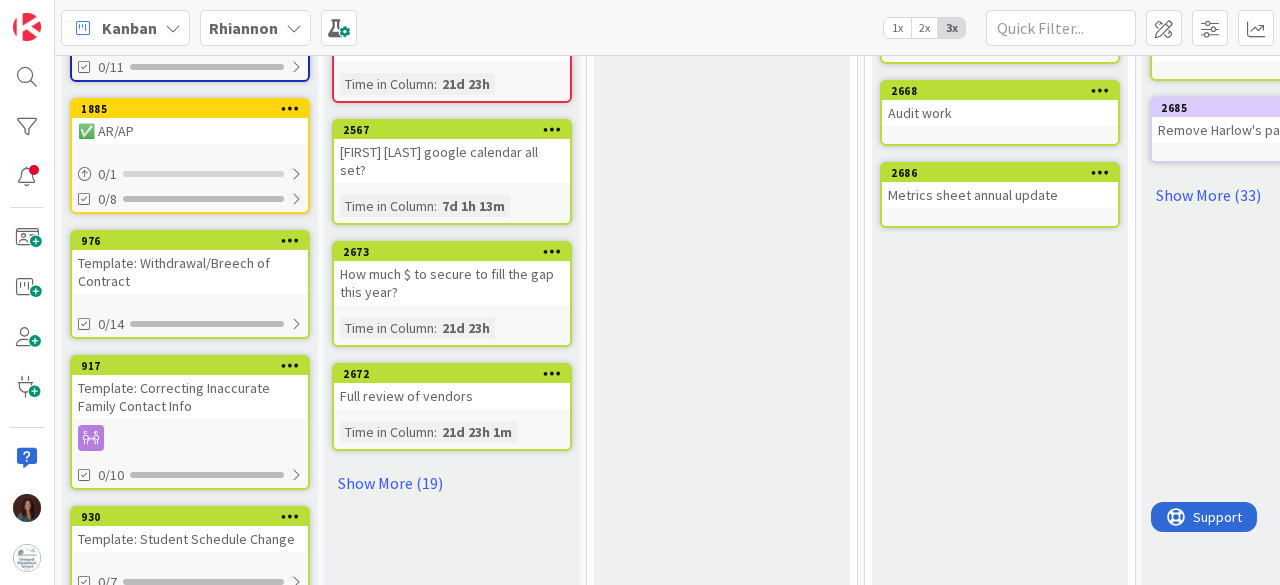 scroll, scrollTop: 0, scrollLeft: 0, axis: both 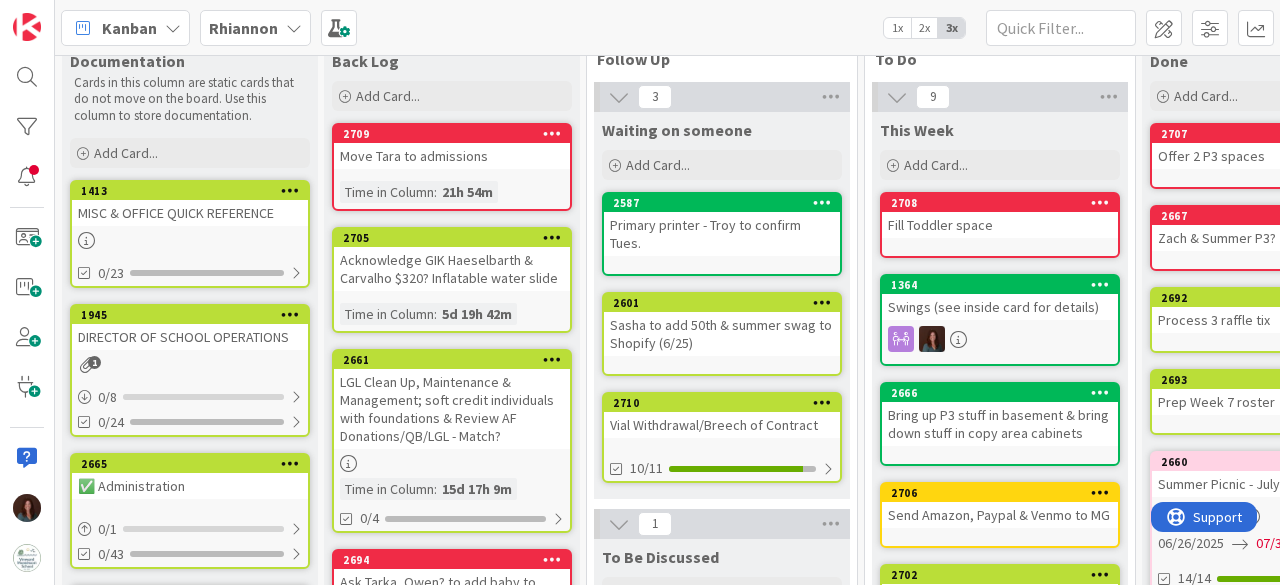 click on "MISC & OFFICE QUICK REFERENCE" at bounding box center (190, 213) 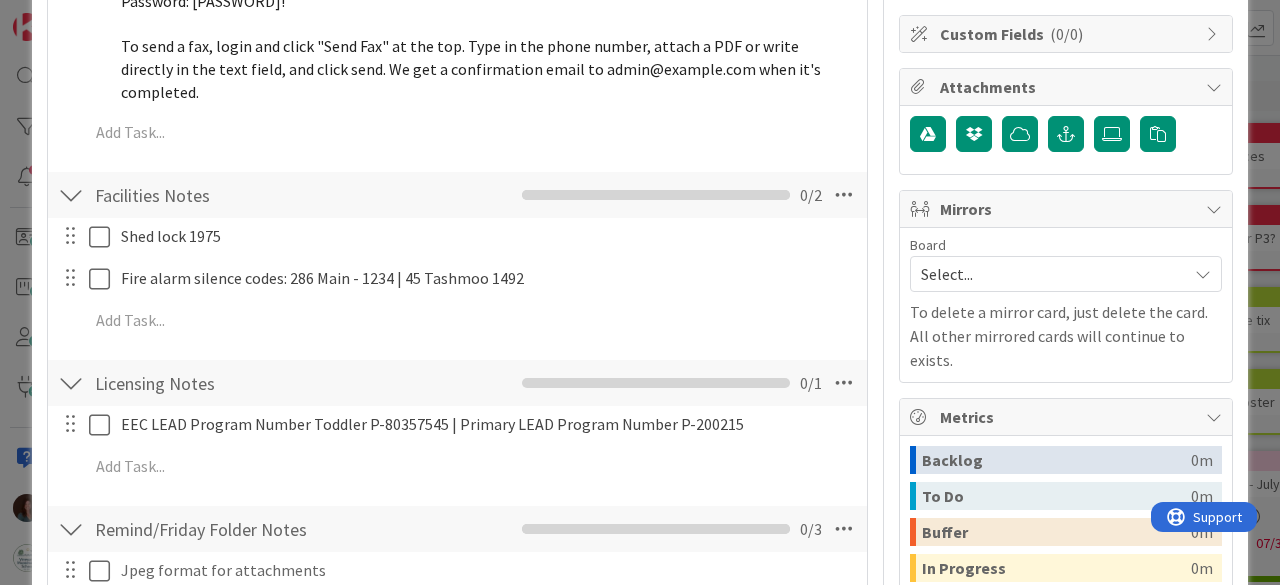 scroll, scrollTop: 600, scrollLeft: 0, axis: vertical 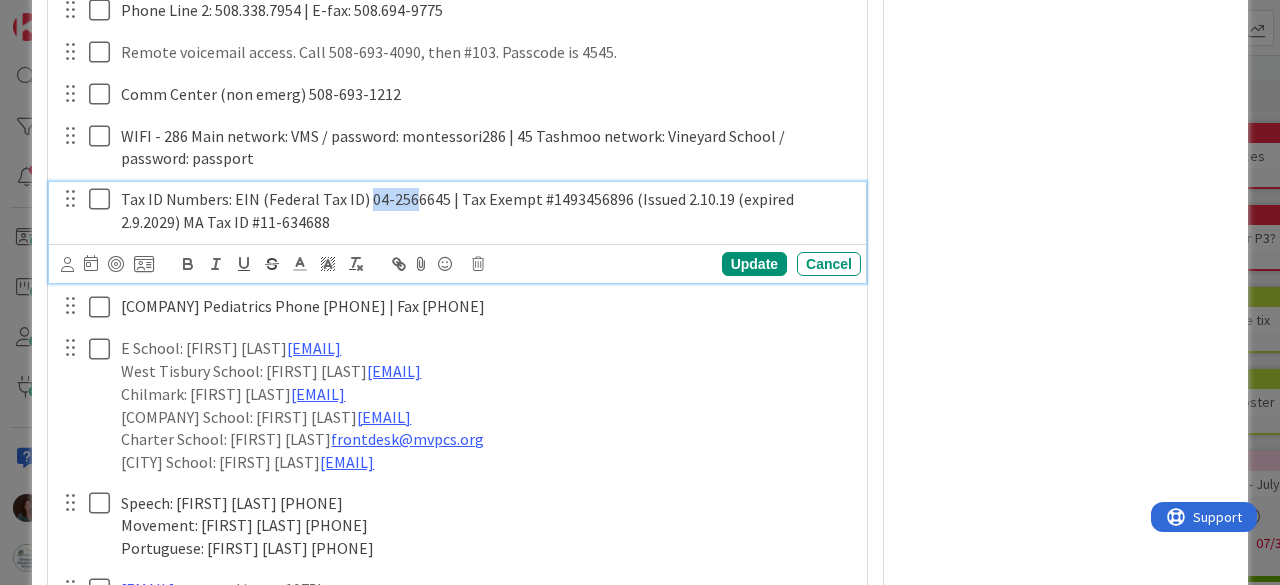drag, startPoint x: 363, startPoint y: 194, endPoint x: 408, endPoint y: 190, distance: 45.17743 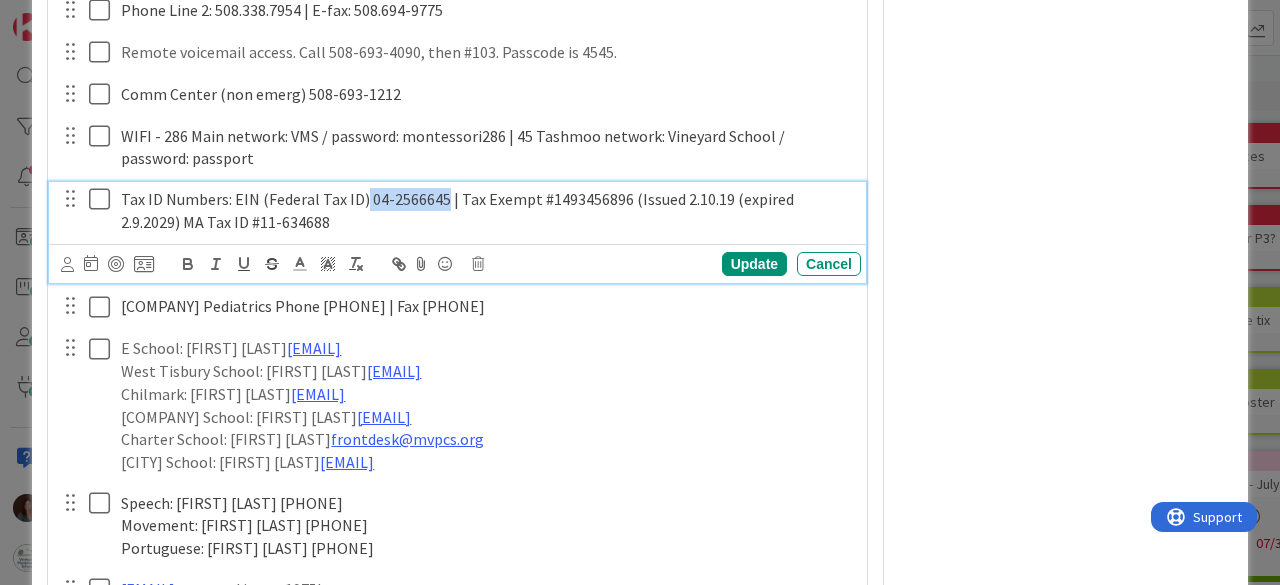 drag, startPoint x: 362, startPoint y: 197, endPoint x: 410, endPoint y: 195, distance: 48.04165 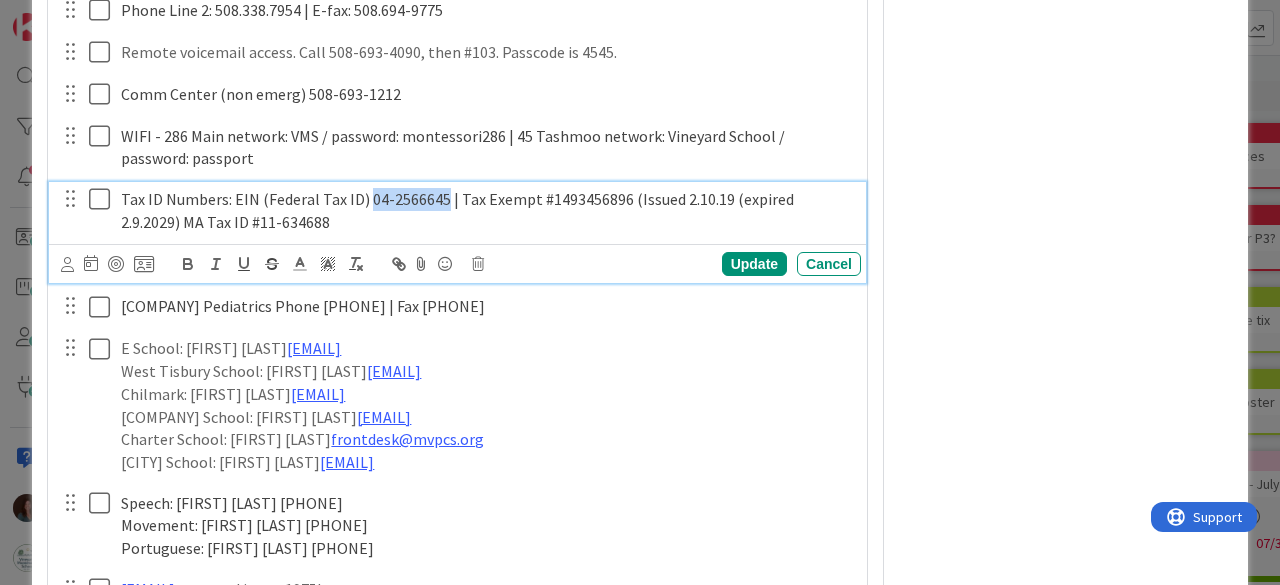 drag, startPoint x: 365, startPoint y: 193, endPoint x: 438, endPoint y: 197, distance: 73.109505 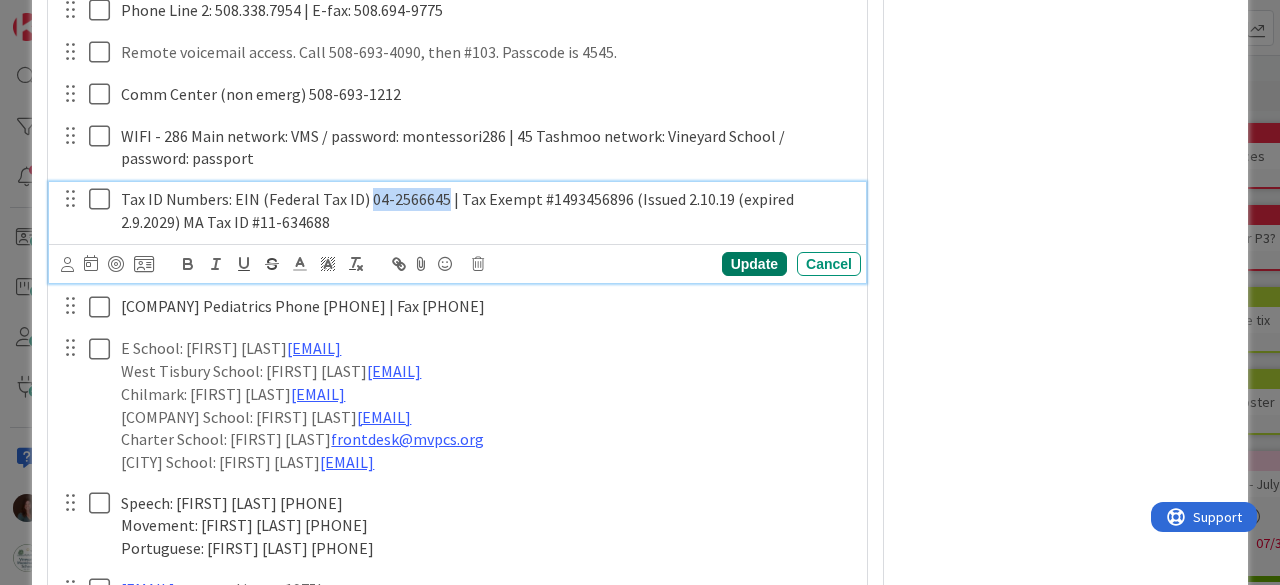 click on "Update" at bounding box center (754, 264) 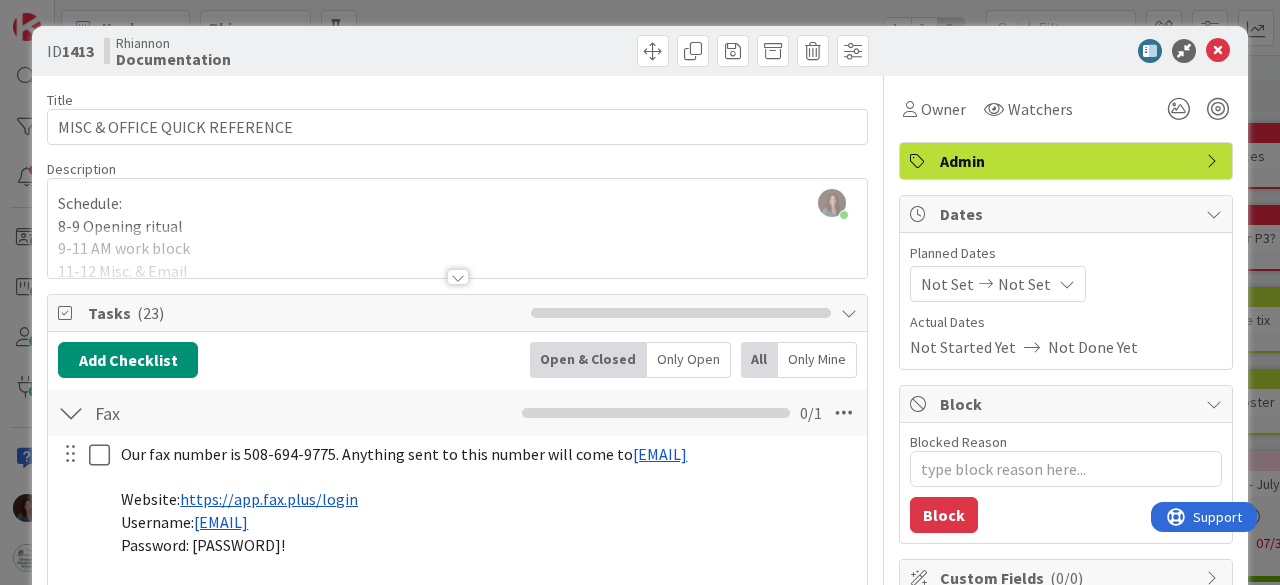 scroll, scrollTop: 0, scrollLeft: 0, axis: both 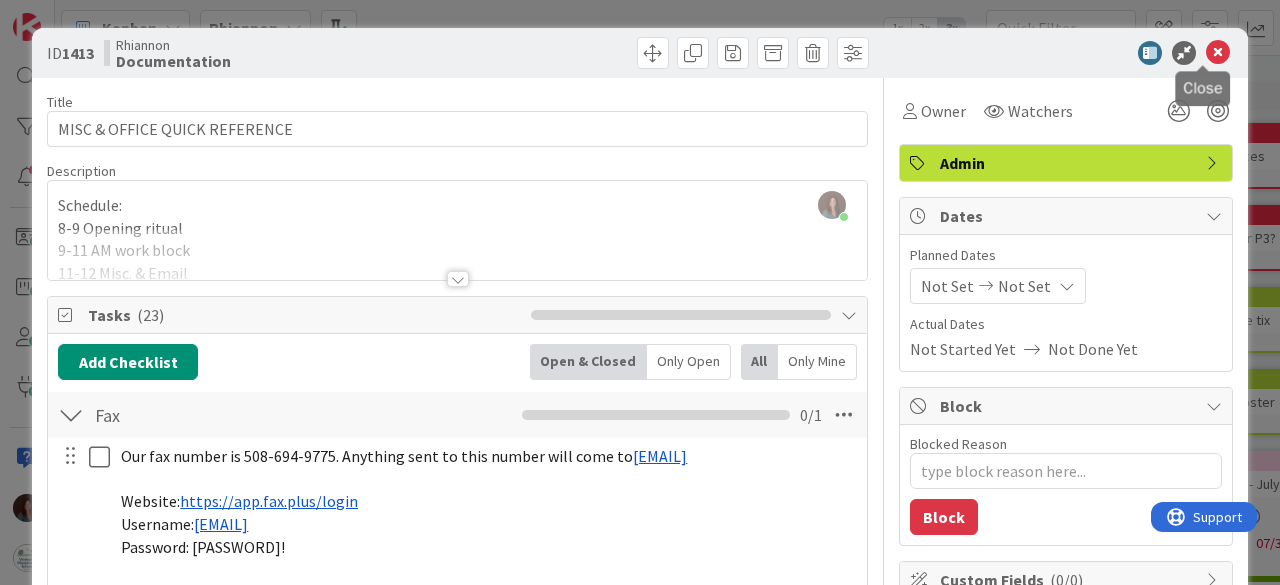 click at bounding box center (1218, 53) 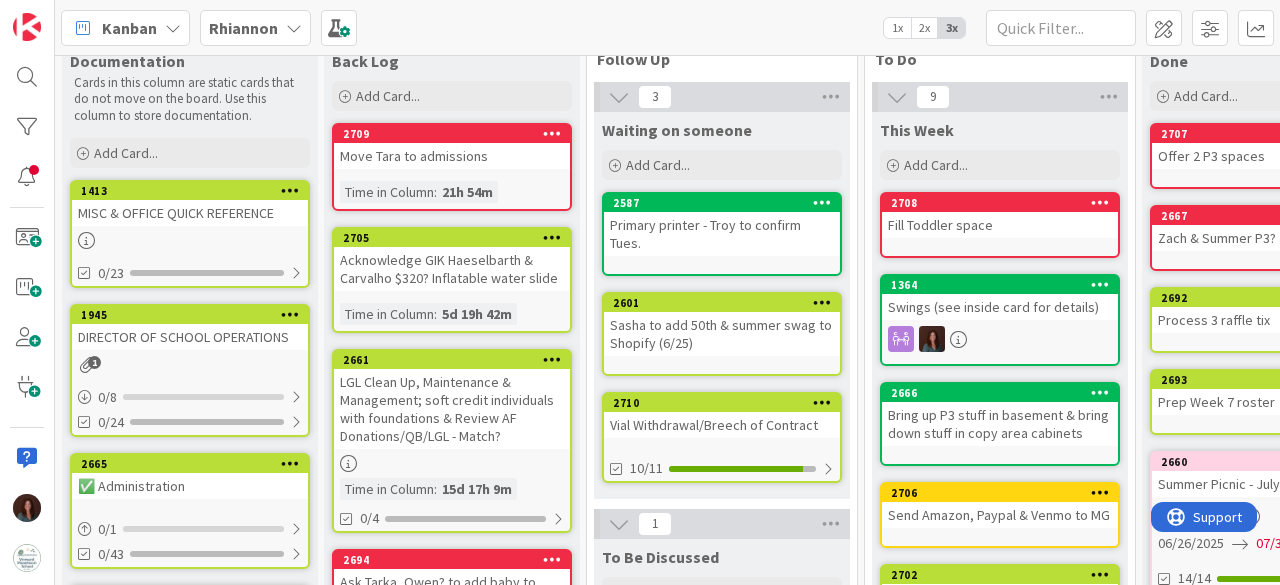 scroll, scrollTop: 0, scrollLeft: 0, axis: both 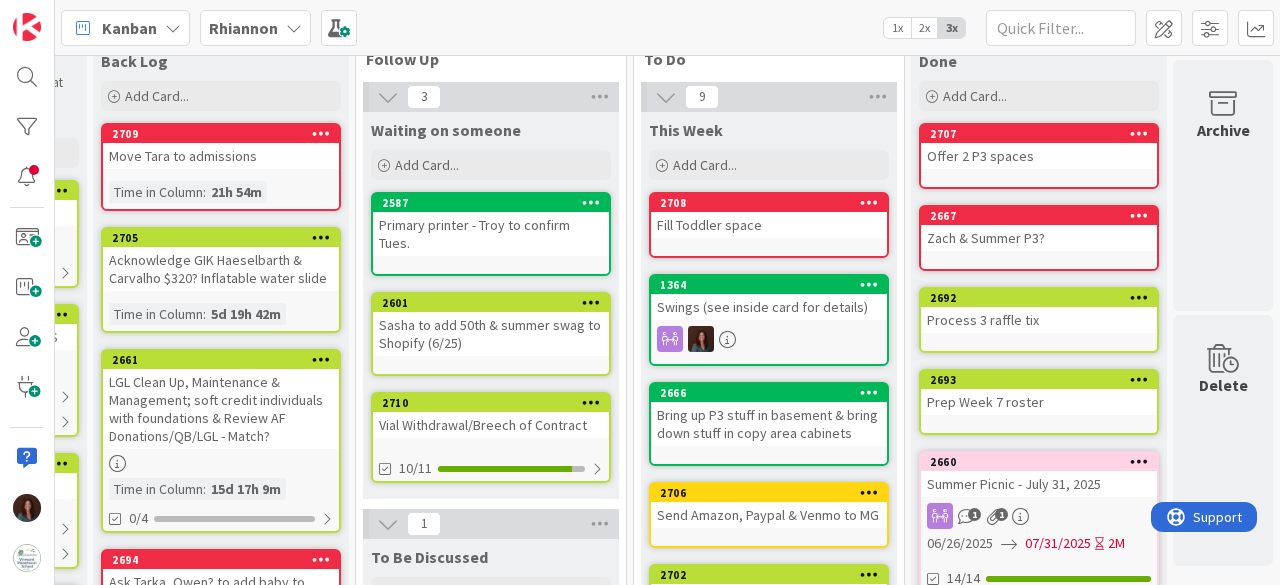 click on "Rhiannon" at bounding box center [243, 28] 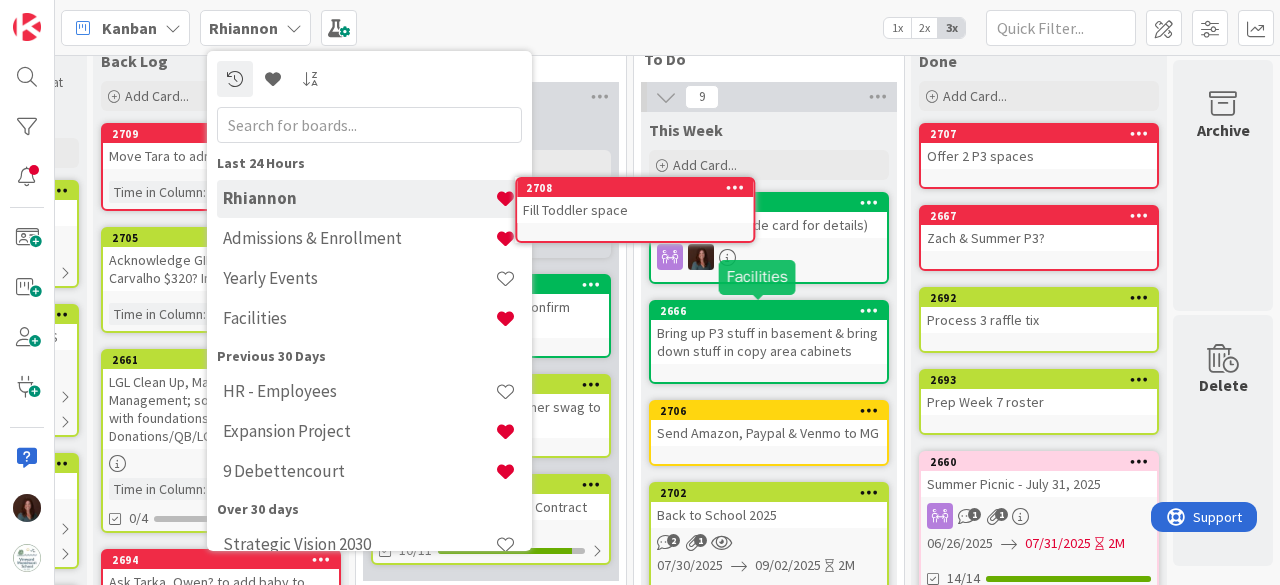 scroll, scrollTop: 0, scrollLeft: 244, axis: horizontal 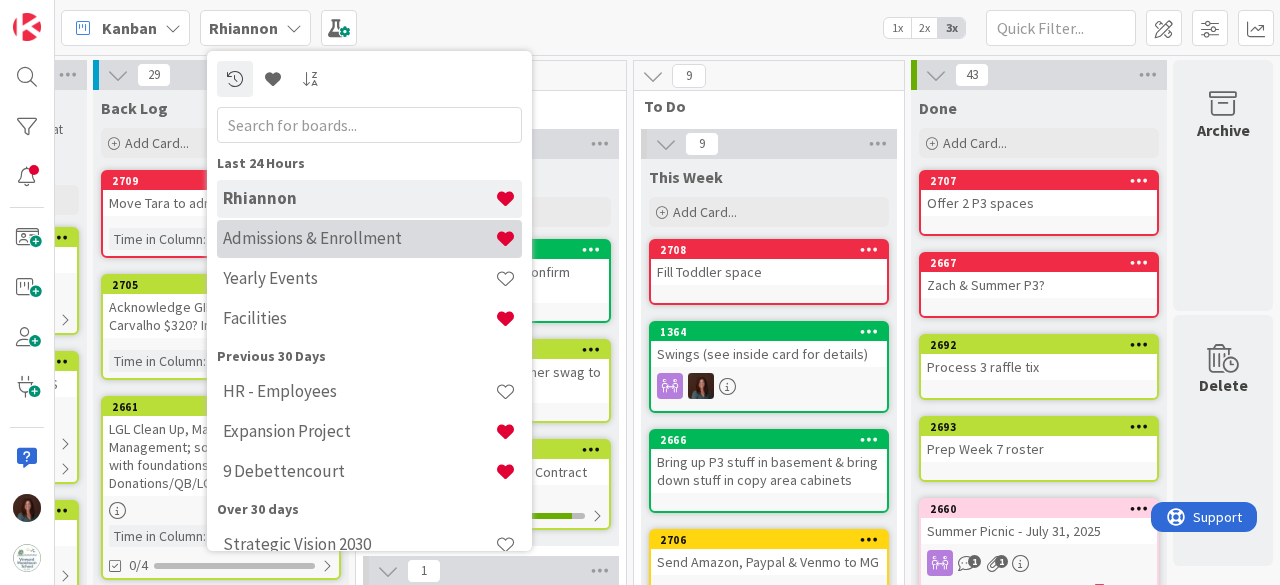 click on "Admissions & Enrollment" at bounding box center (359, 238) 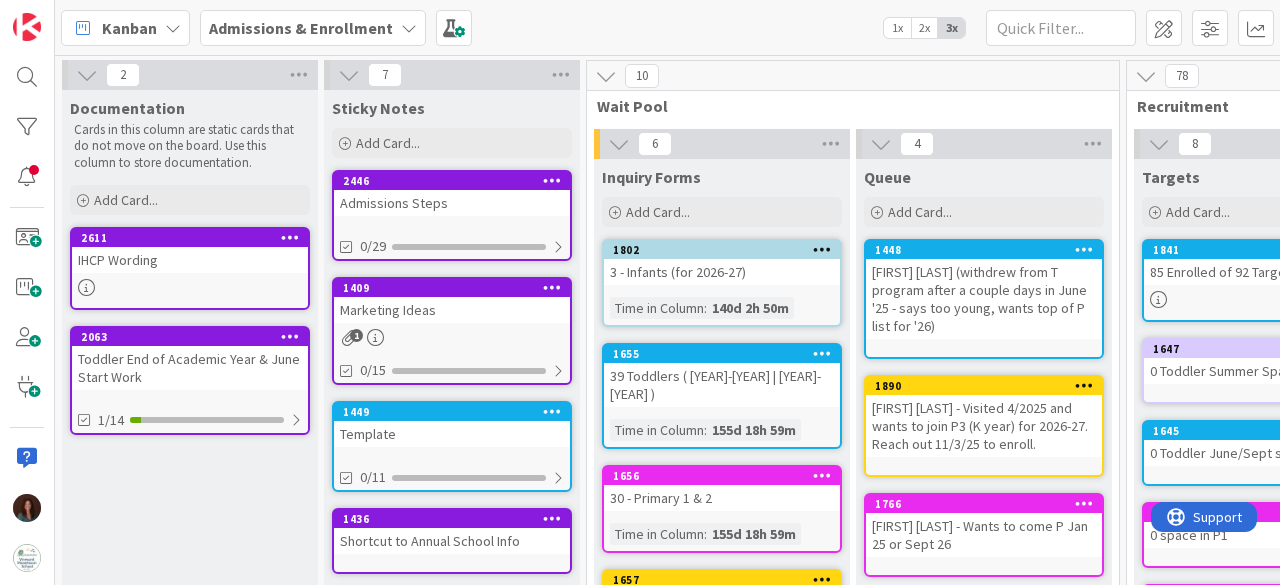 scroll, scrollTop: 0, scrollLeft: 0, axis: both 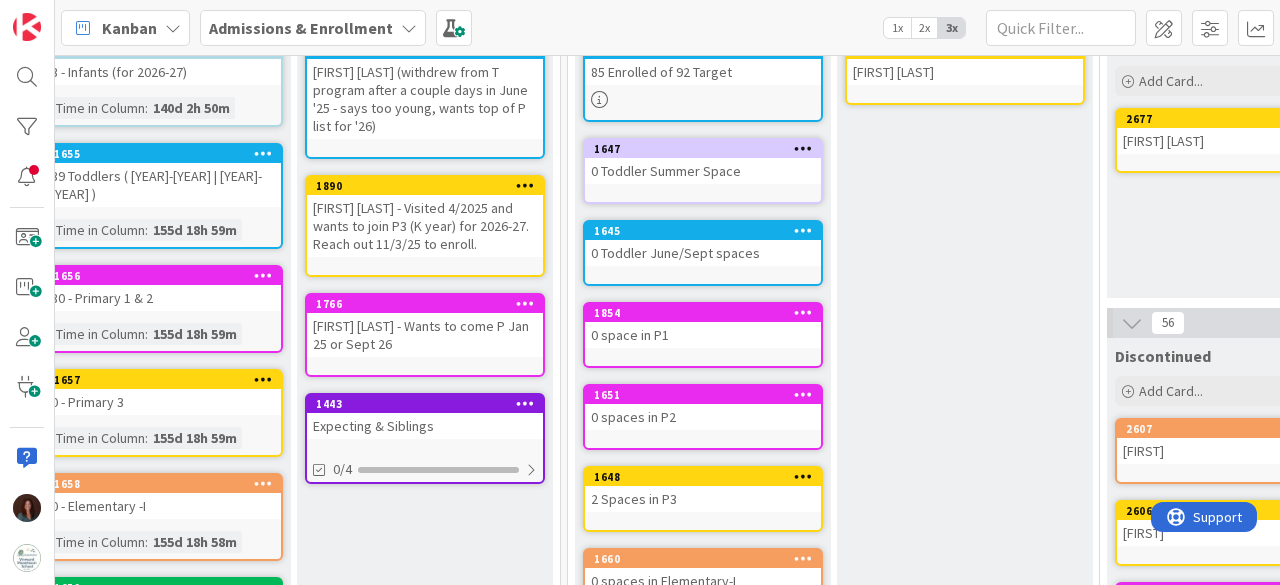 click on "Admissions & Enrollment" at bounding box center (301, 28) 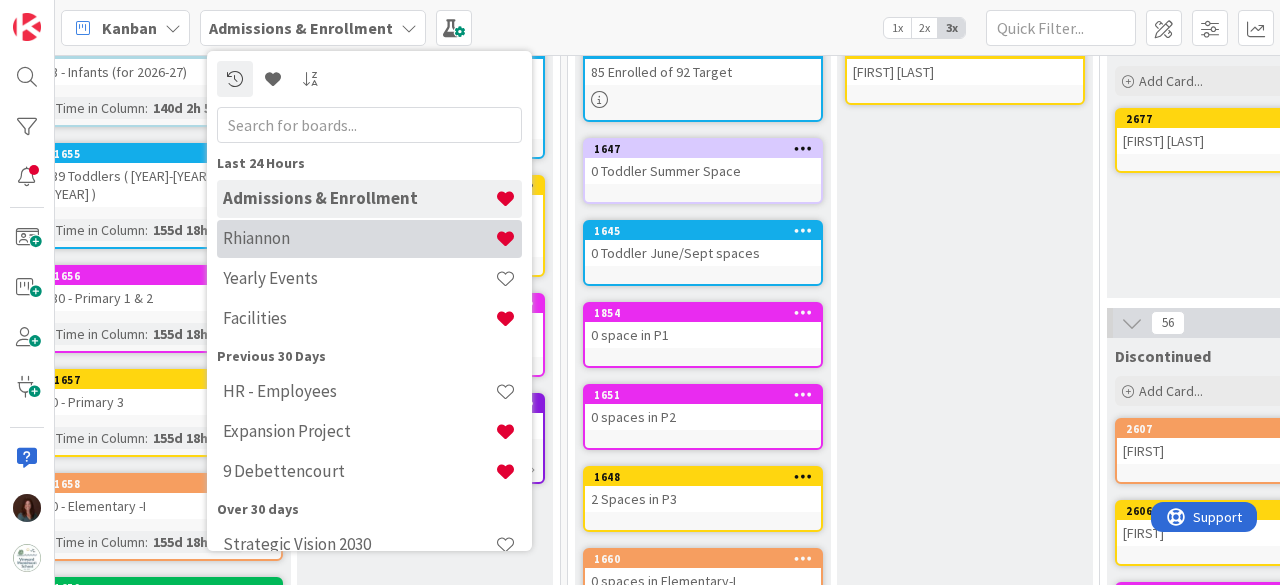 click on "Rhiannon" at bounding box center [359, 238] 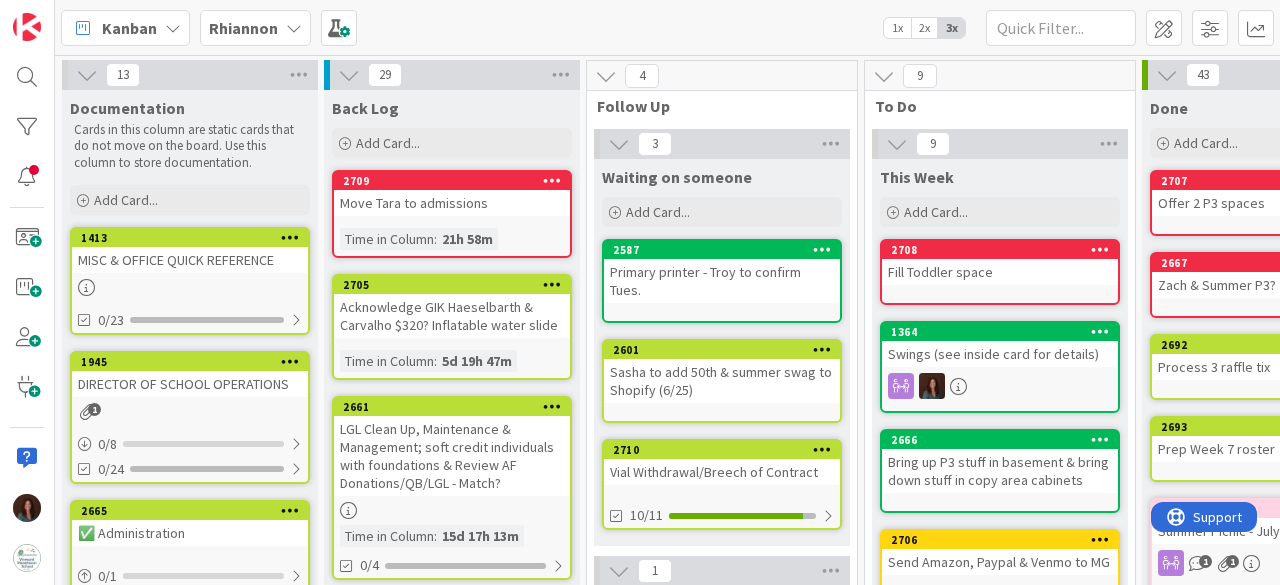 scroll, scrollTop: 0, scrollLeft: 0, axis: both 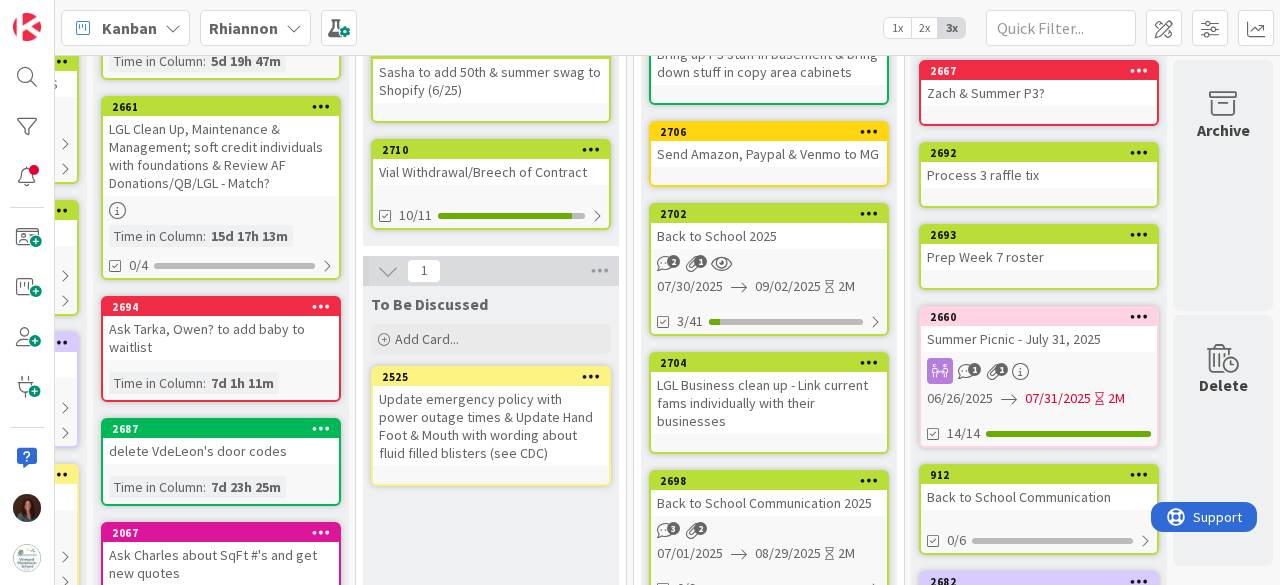 click on "Back to School 2025" at bounding box center (769, 236) 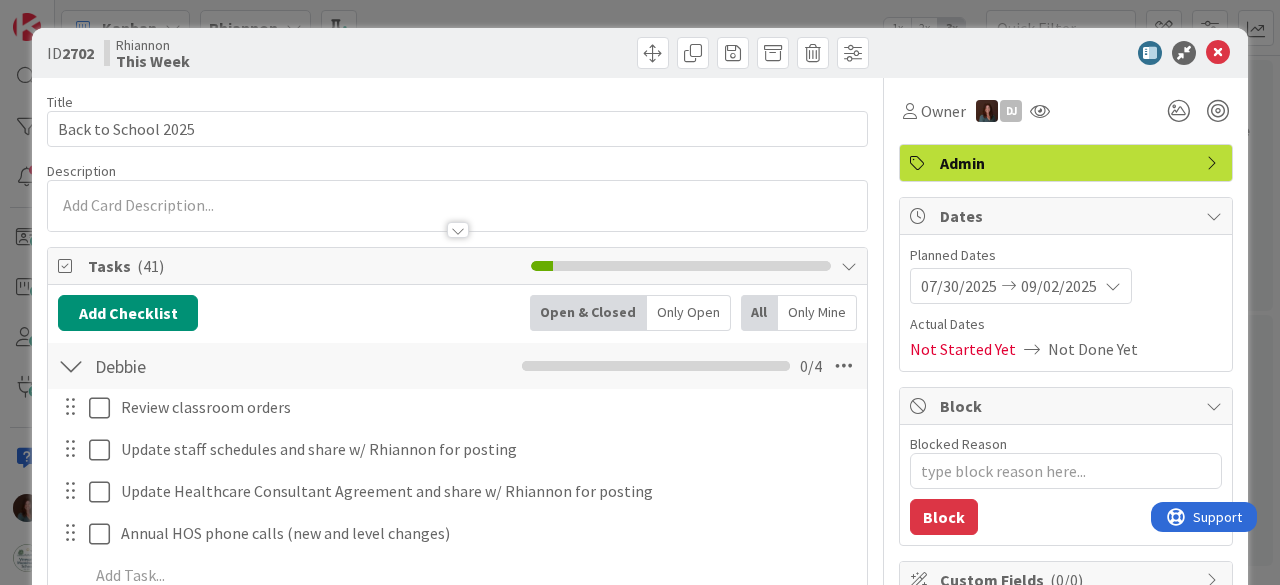scroll, scrollTop: 0, scrollLeft: 0, axis: both 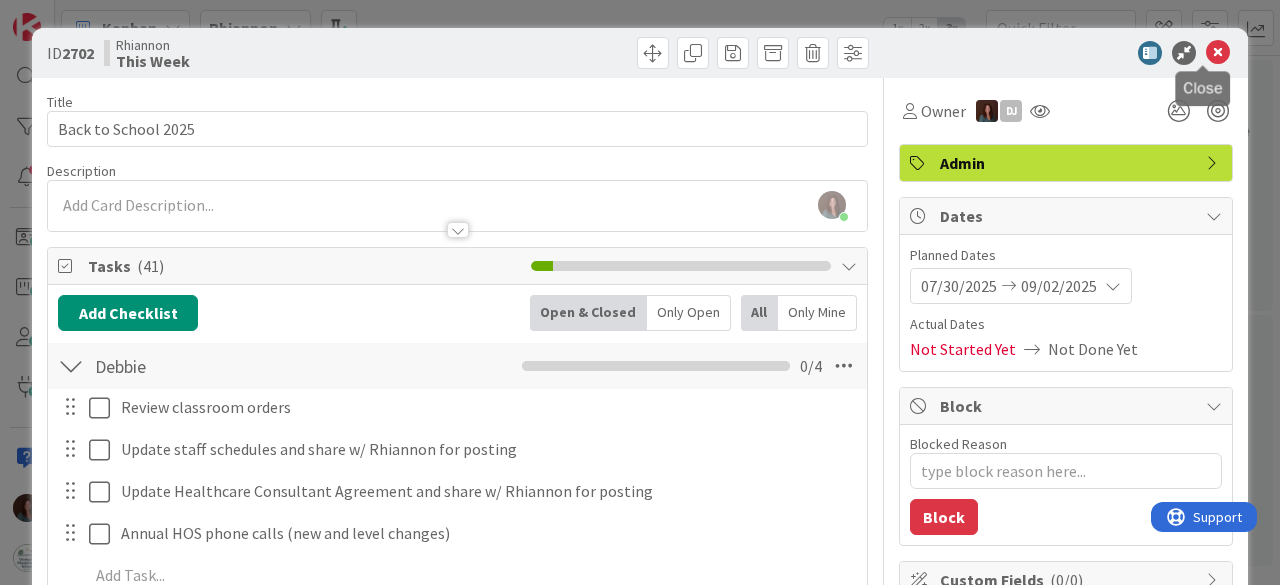 click at bounding box center (1218, 53) 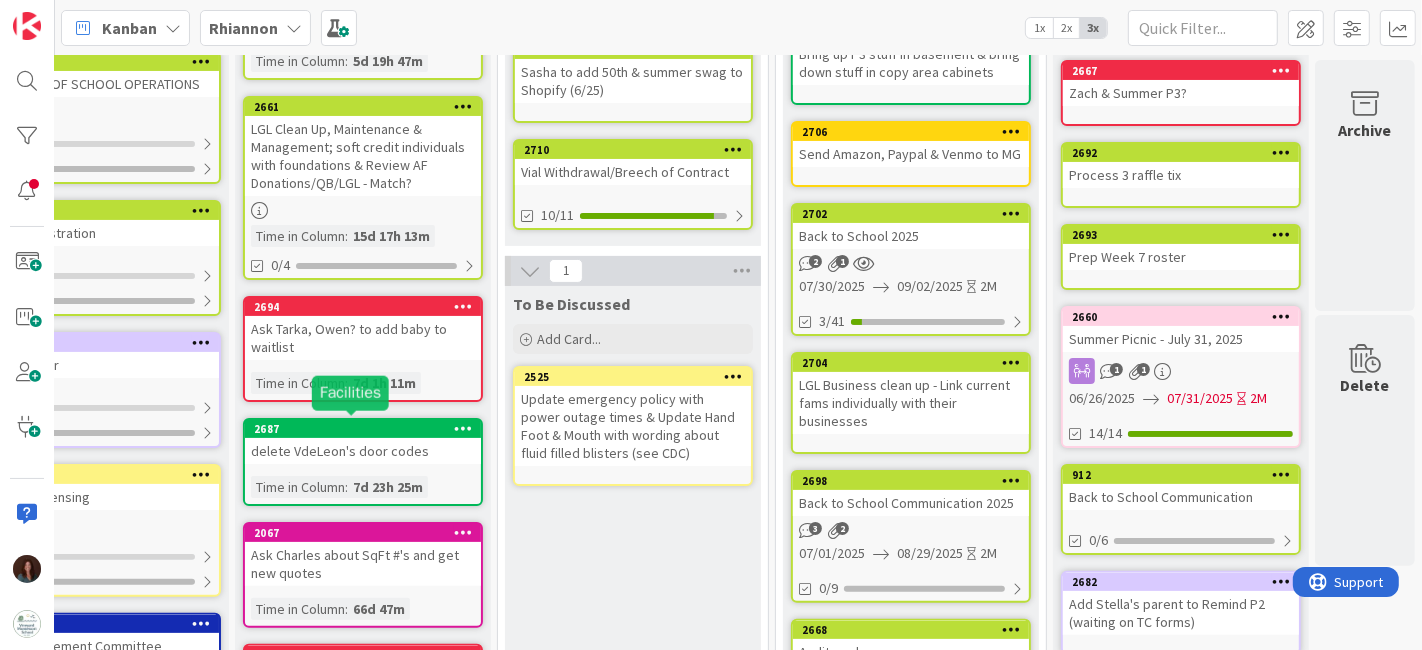 scroll, scrollTop: 300, scrollLeft: 104, axis: both 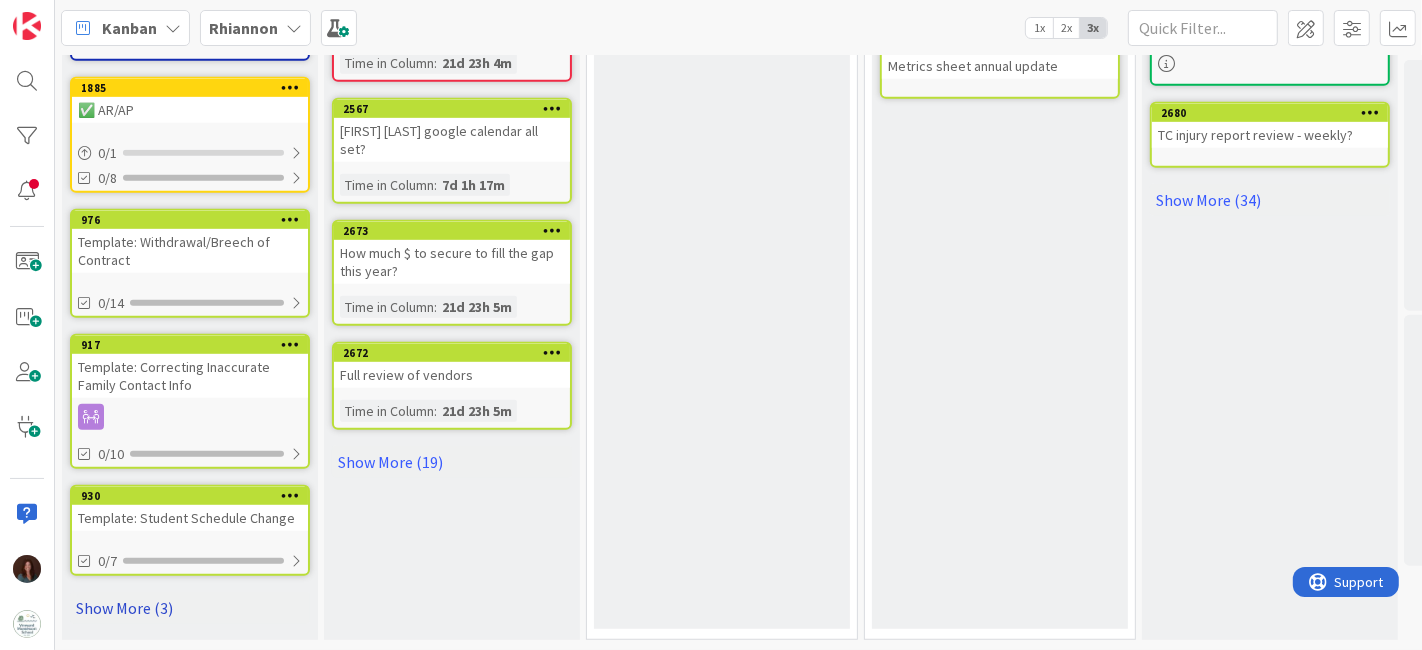click on "Show More (3)" at bounding box center (190, 608) 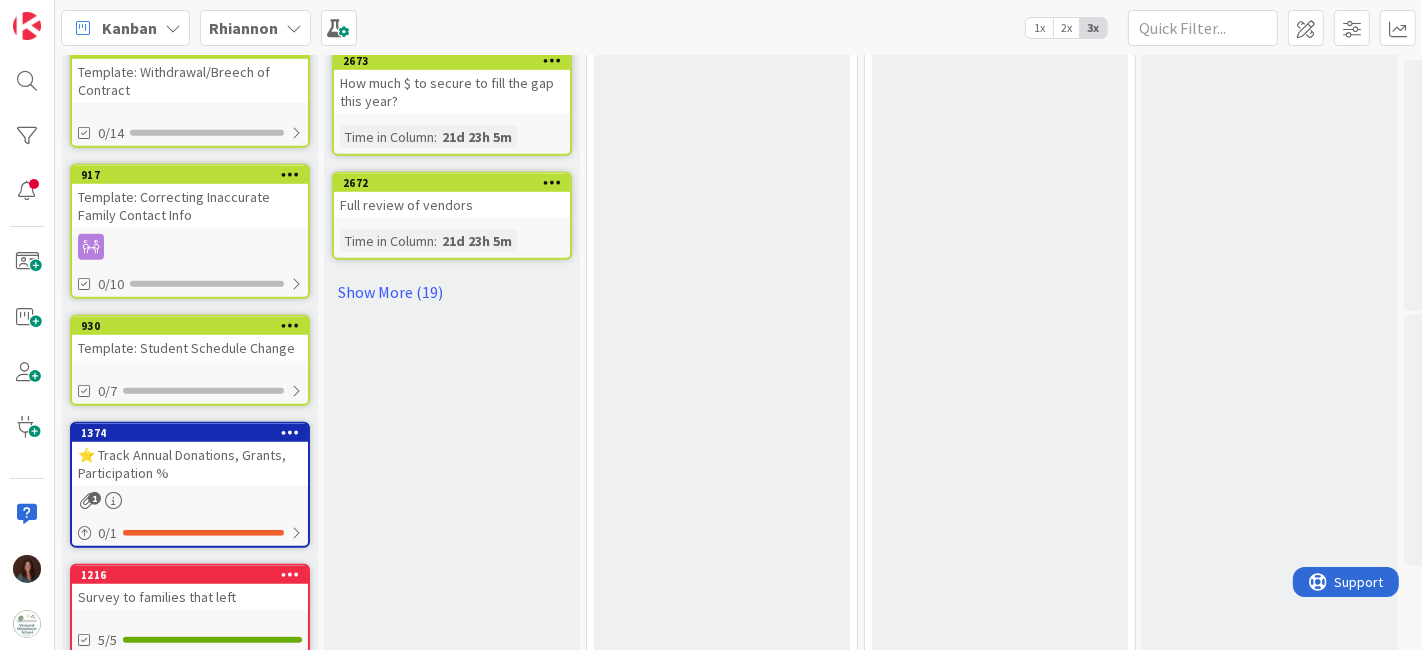 scroll, scrollTop: 1017, scrollLeft: 0, axis: vertical 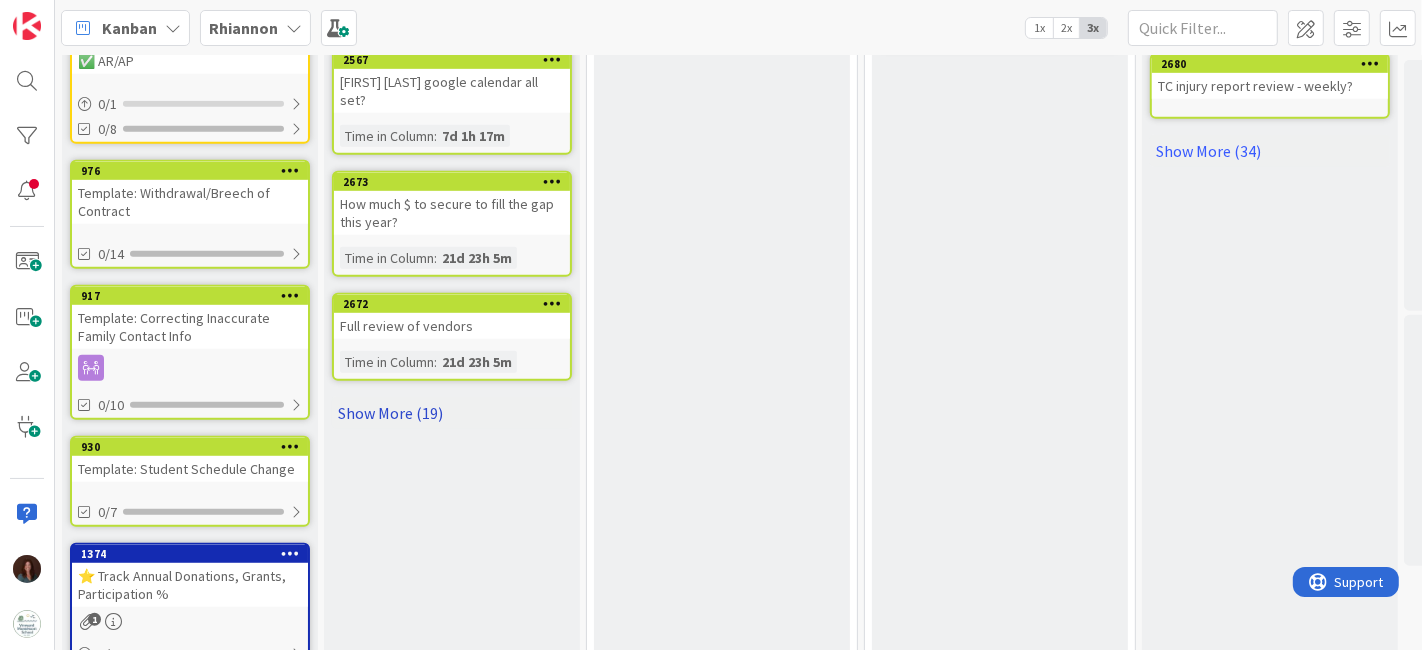 click on "Show More (19)" at bounding box center [452, 413] 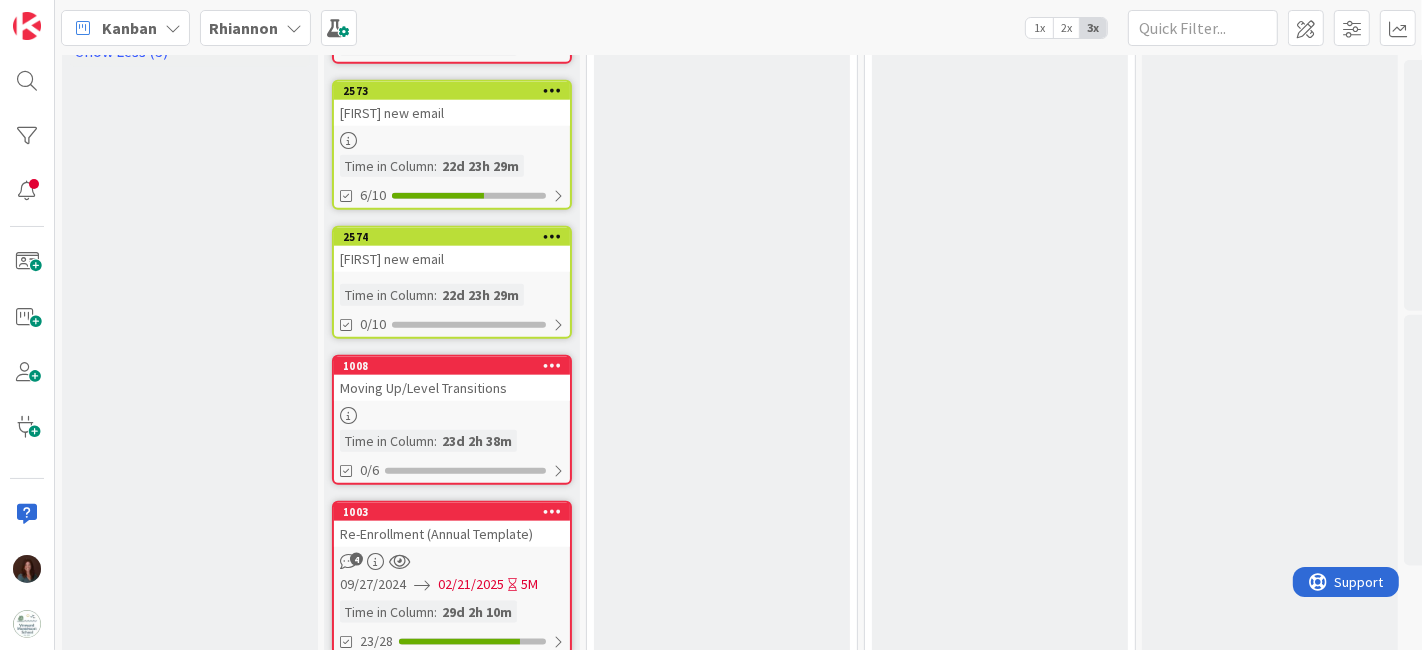 scroll, scrollTop: 2240, scrollLeft: 0, axis: vertical 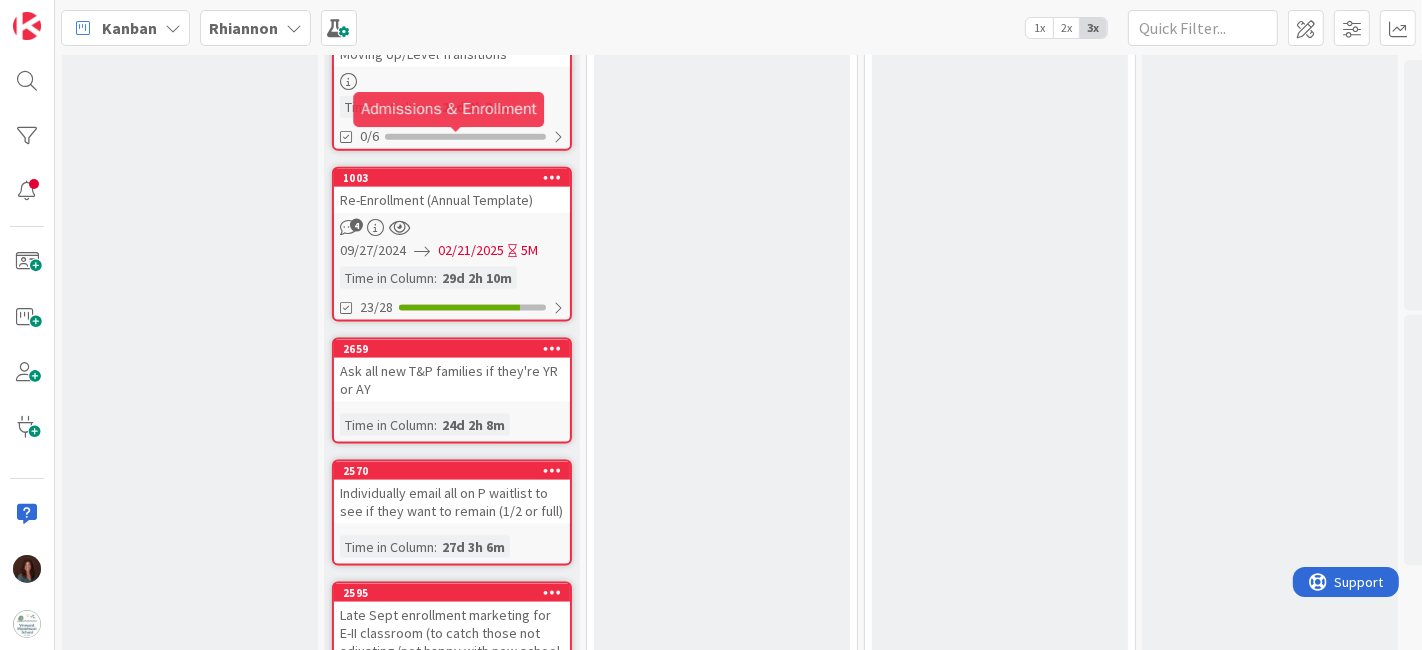 click on "Re-Enrollment (Annual Template)" at bounding box center (452, 200) 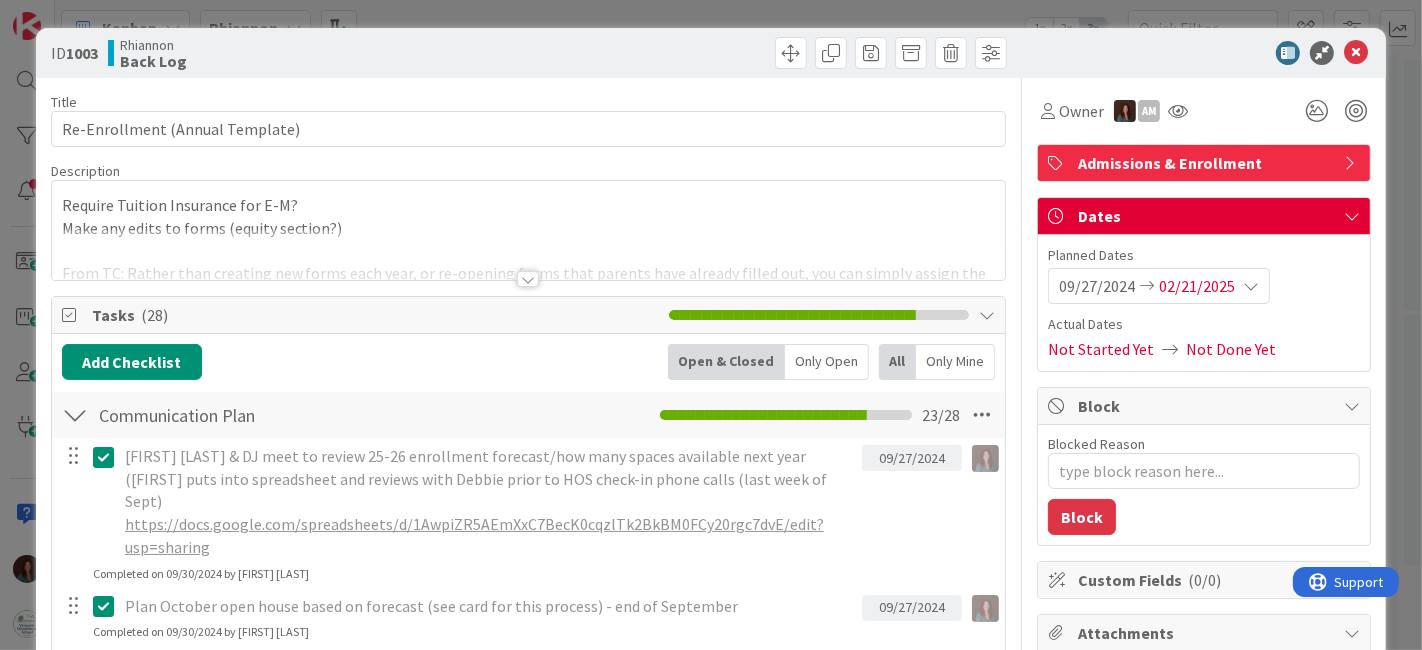 type on "x" 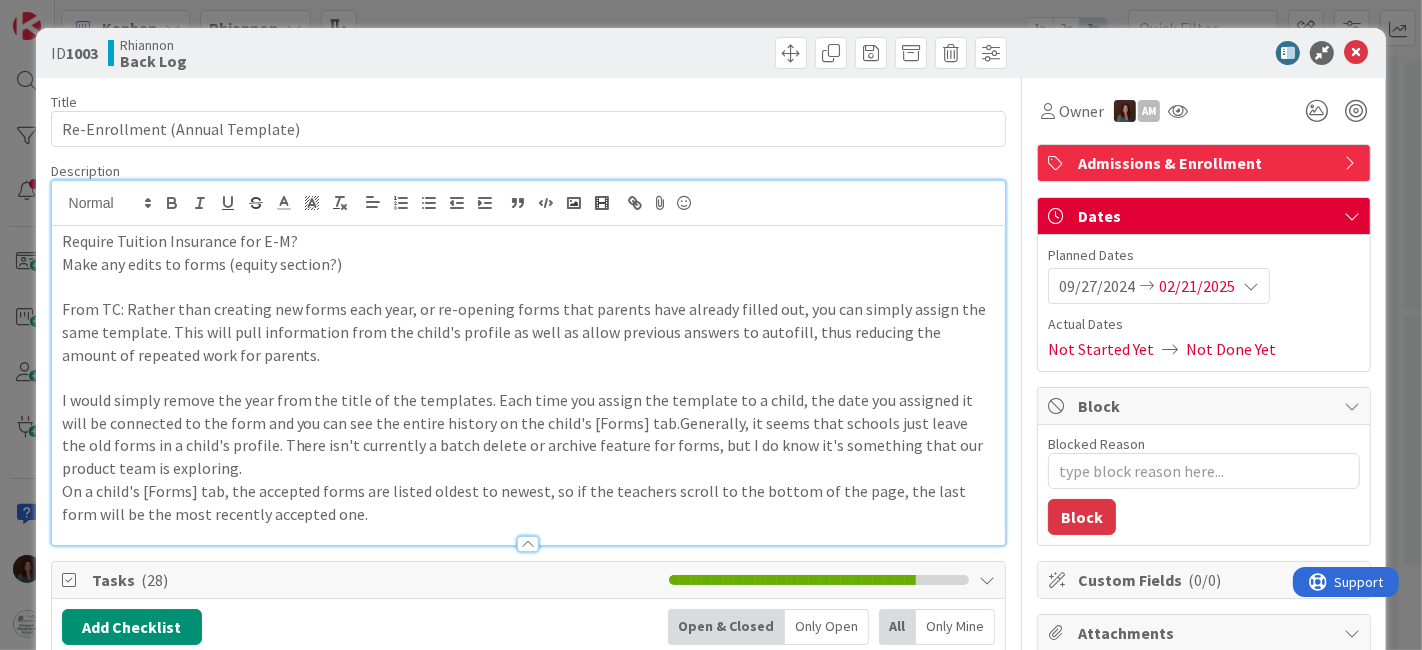 scroll, scrollTop: 0, scrollLeft: 0, axis: both 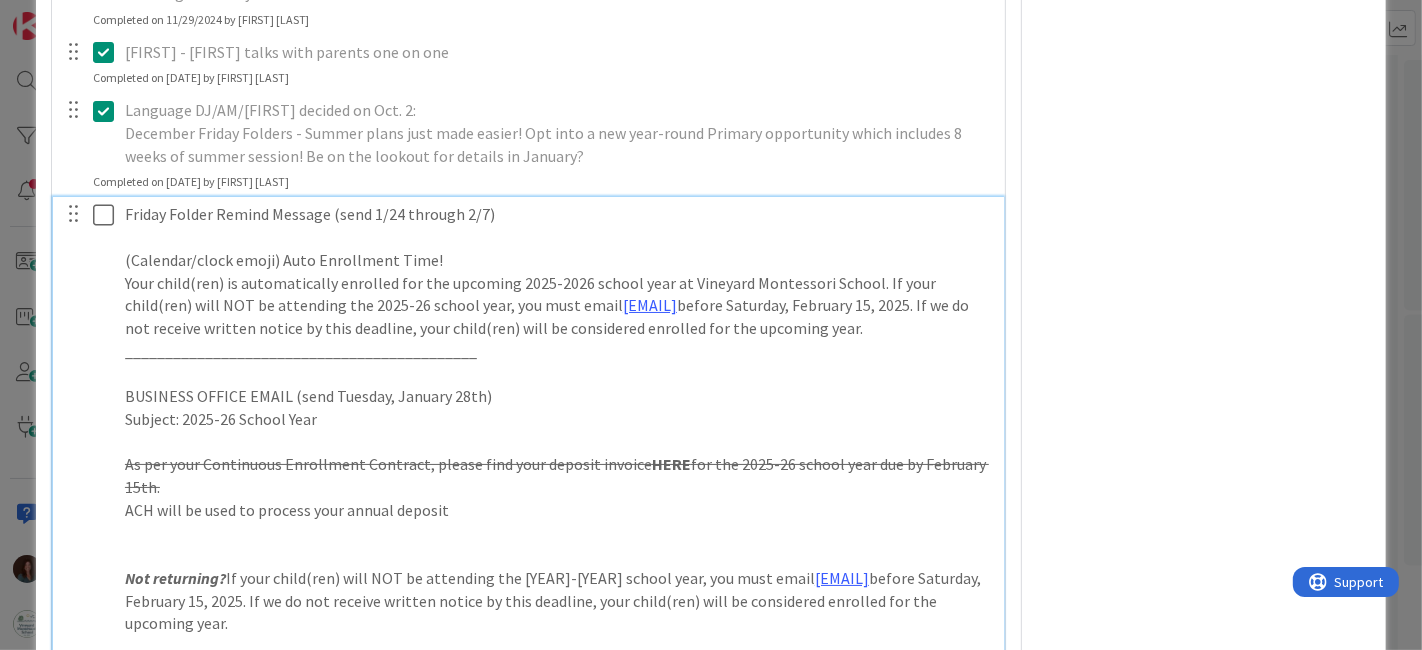 drag, startPoint x: 123, startPoint y: 256, endPoint x: 674, endPoint y: 341, distance: 557.5177 